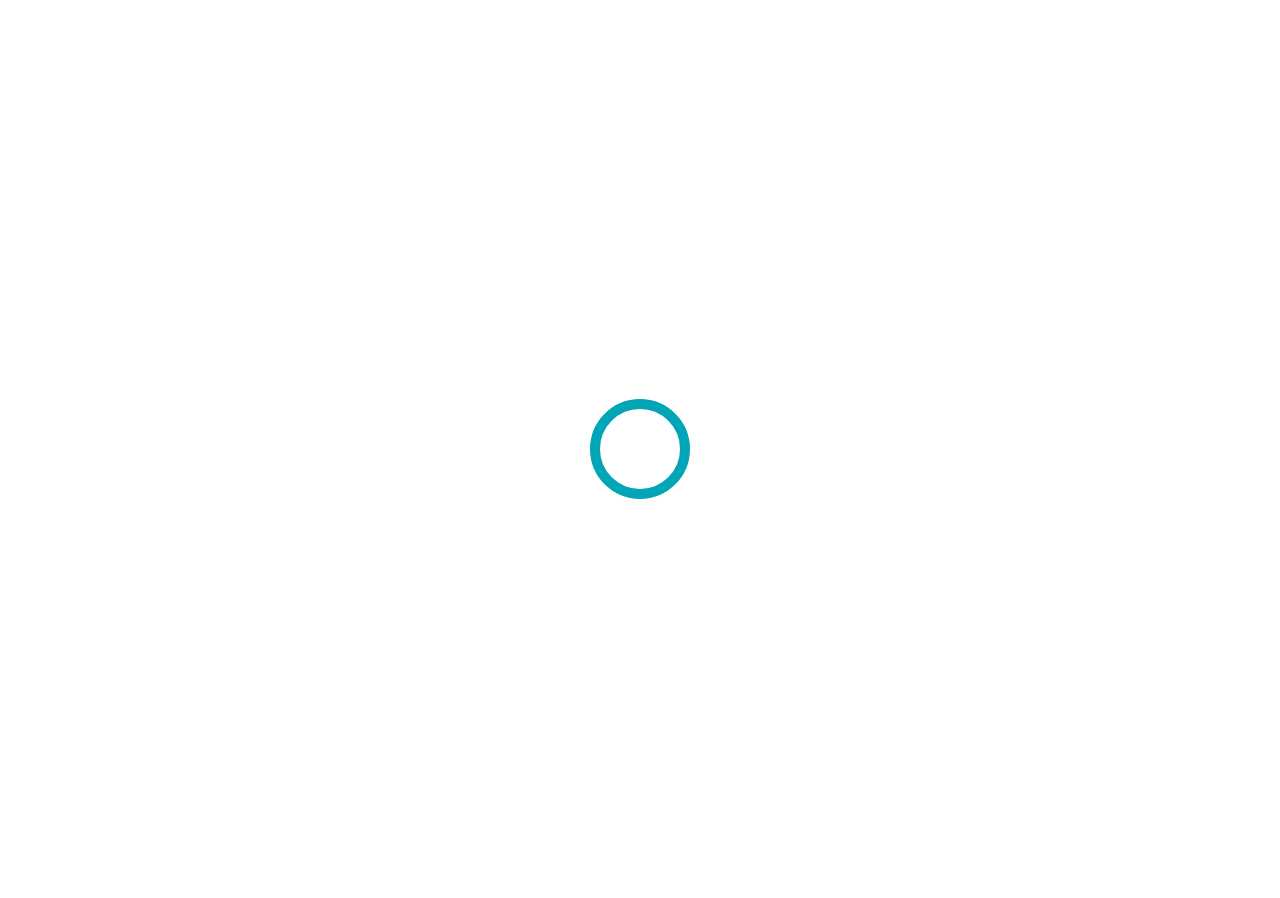 scroll, scrollTop: 0, scrollLeft: 0, axis: both 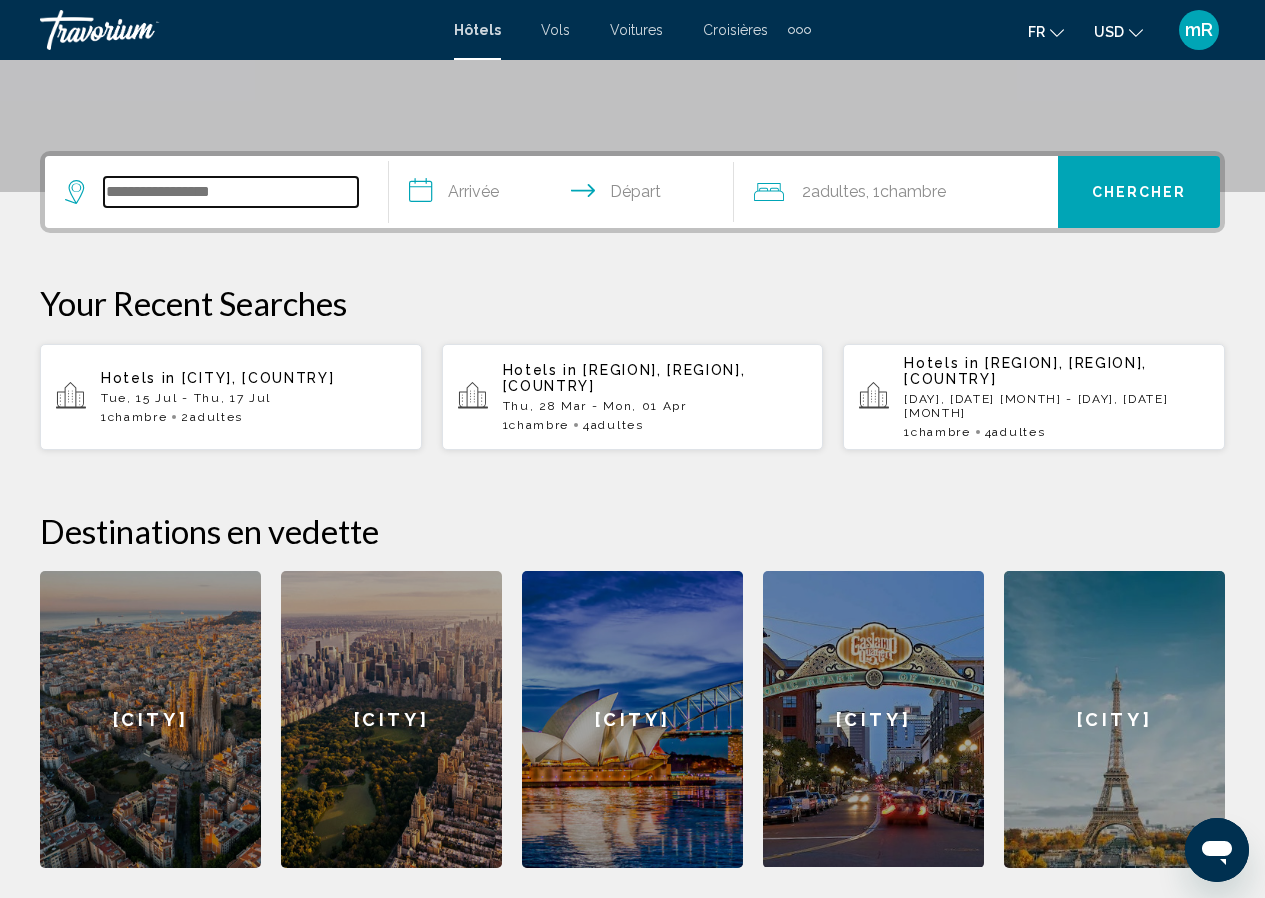 click at bounding box center (231, 192) 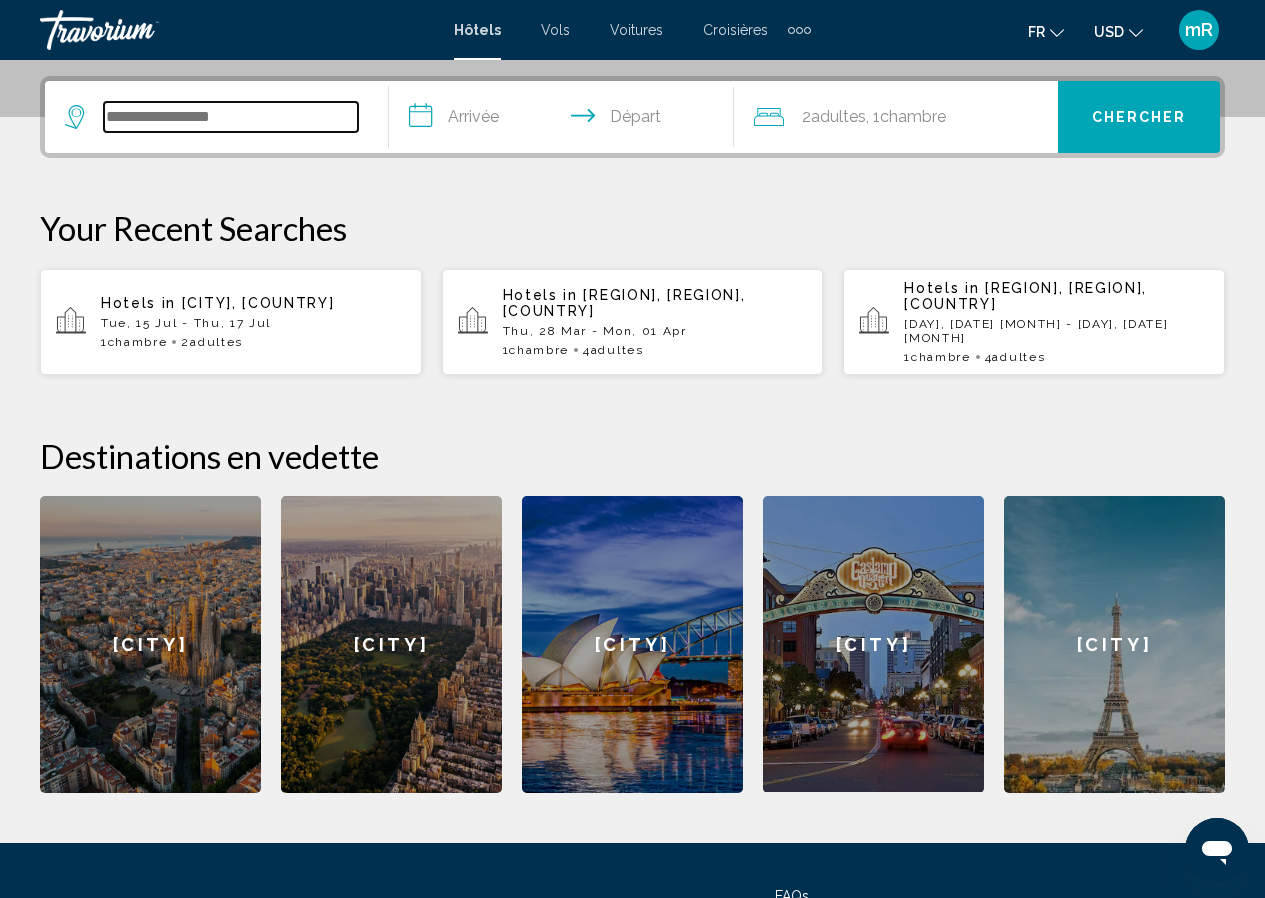 scroll, scrollTop: 494, scrollLeft: 0, axis: vertical 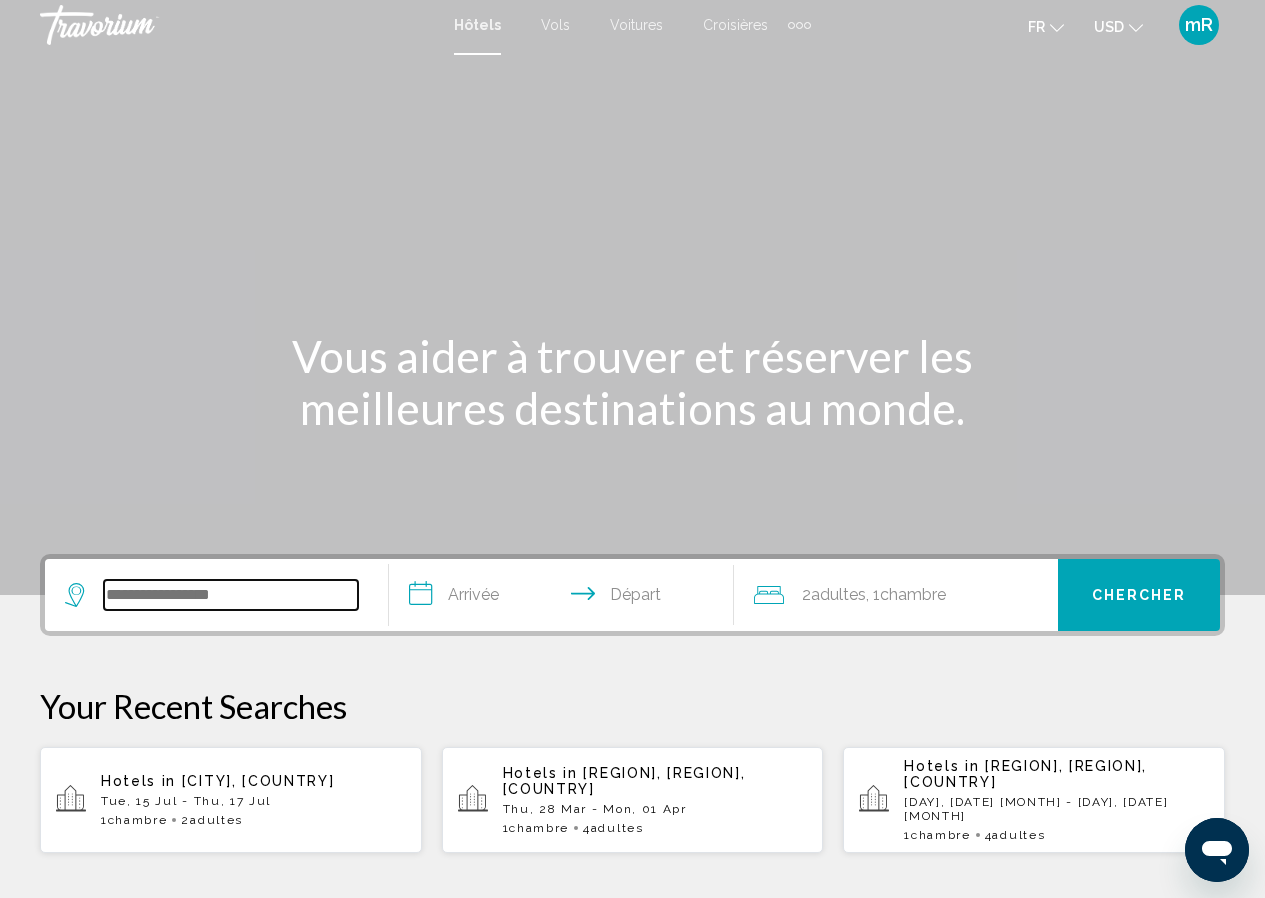 click at bounding box center (231, 595) 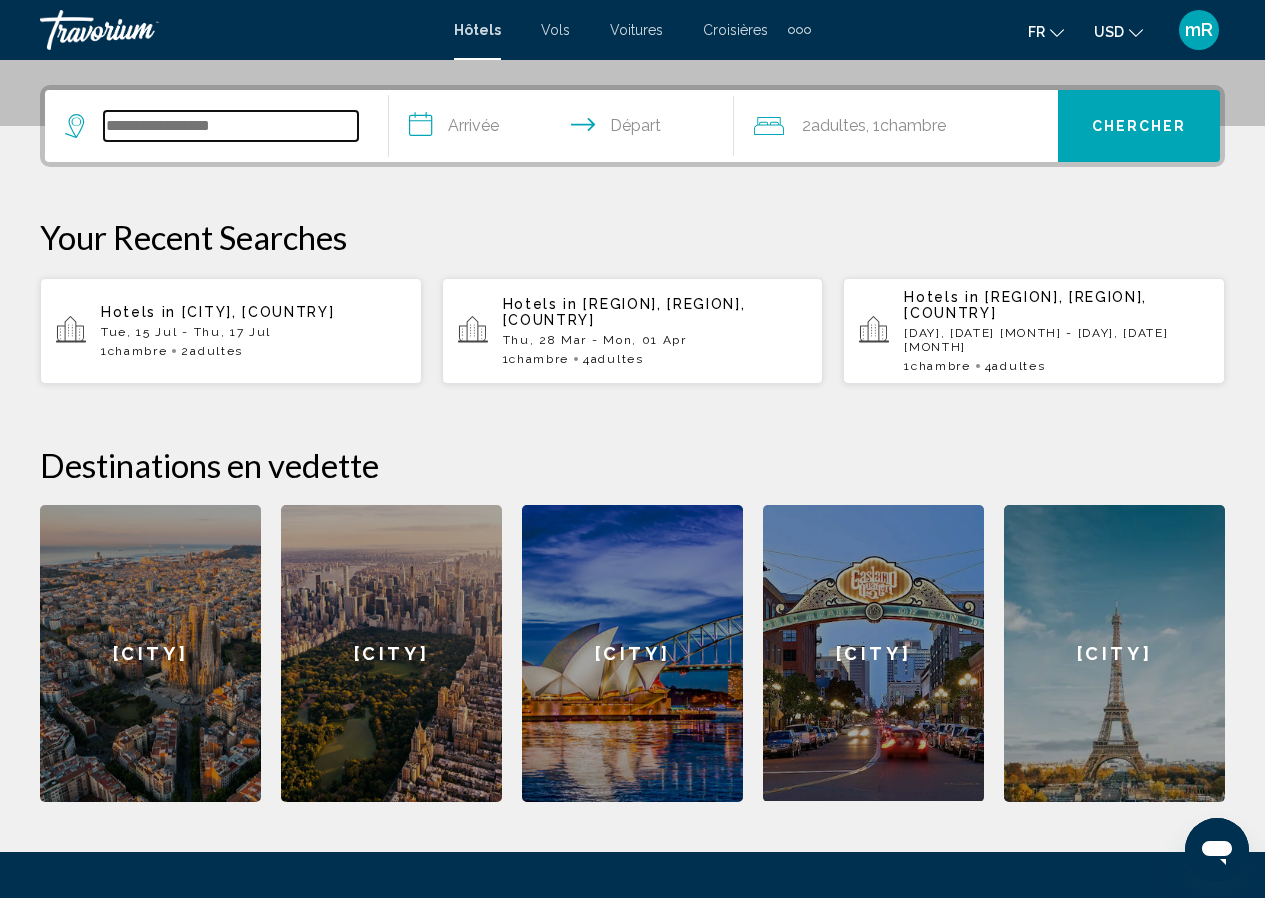 scroll, scrollTop: 494, scrollLeft: 0, axis: vertical 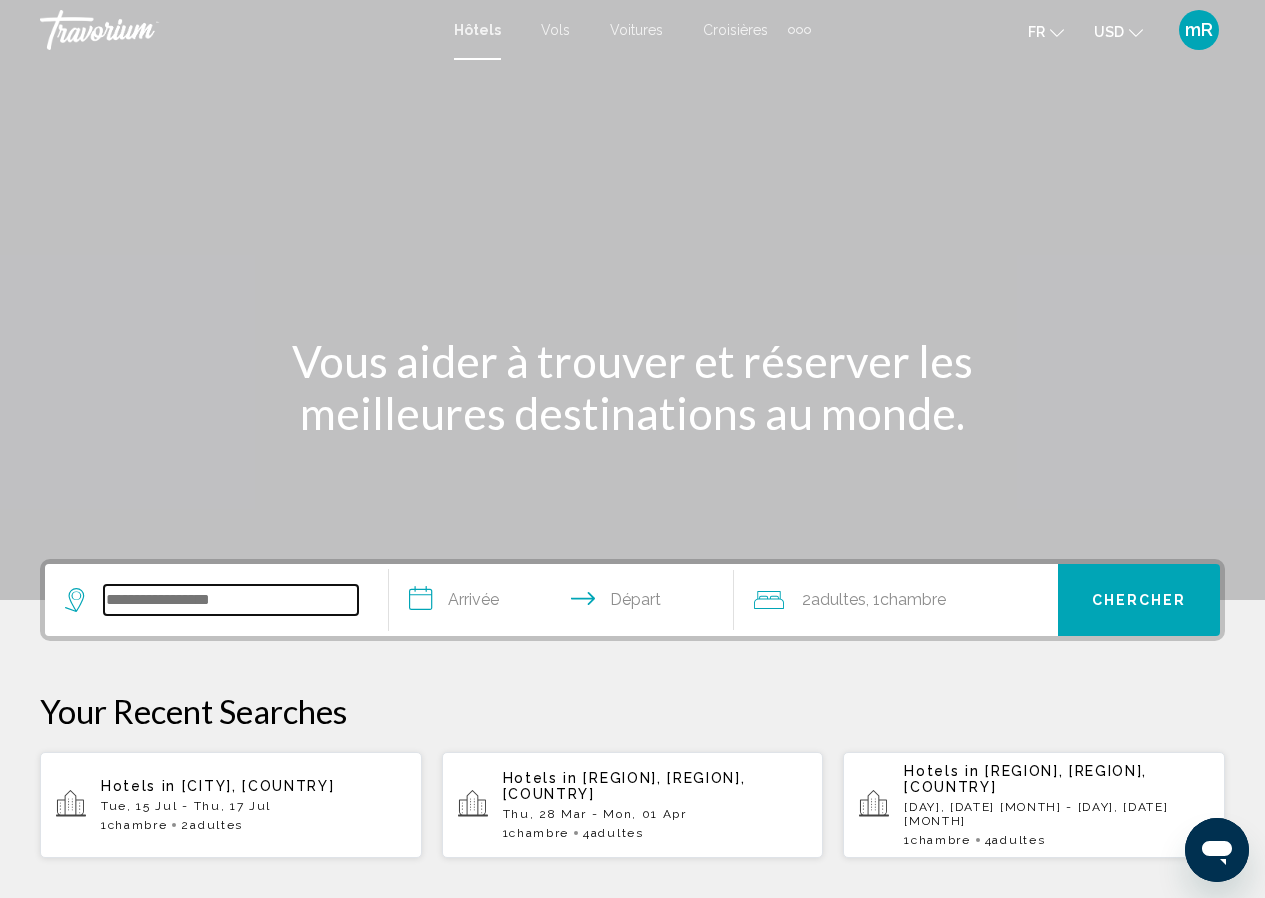 click at bounding box center [231, 600] 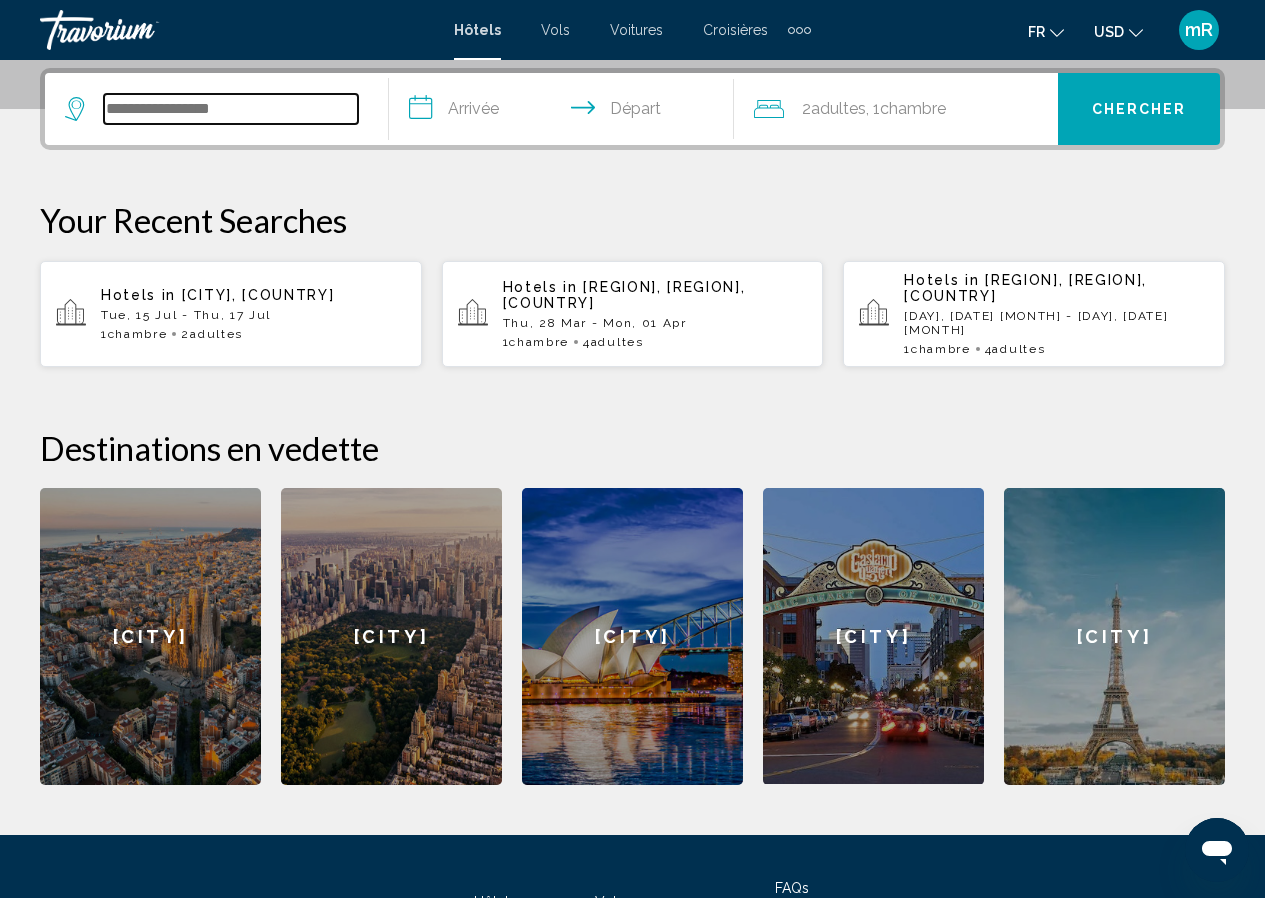 scroll, scrollTop: 494, scrollLeft: 0, axis: vertical 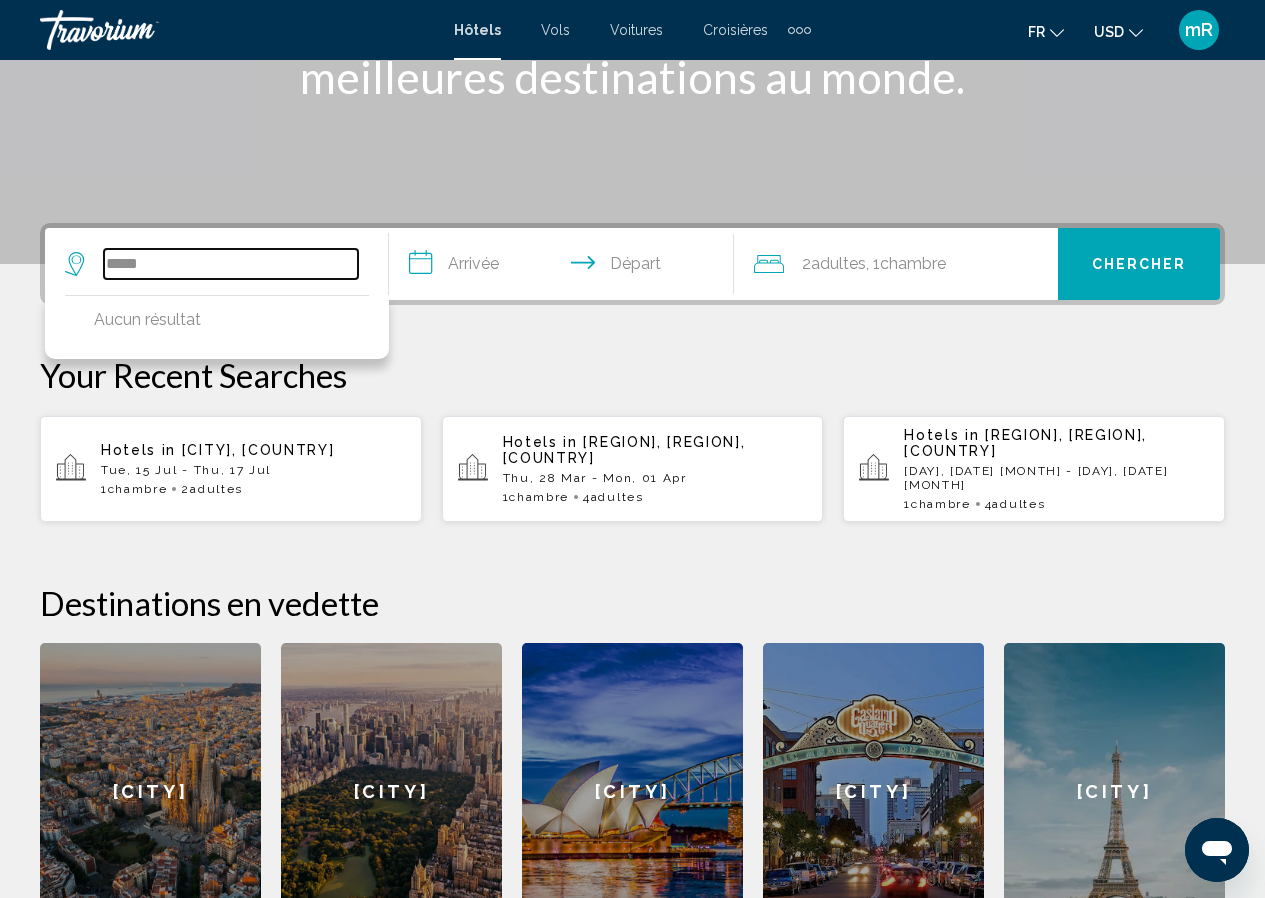 type on "*****" 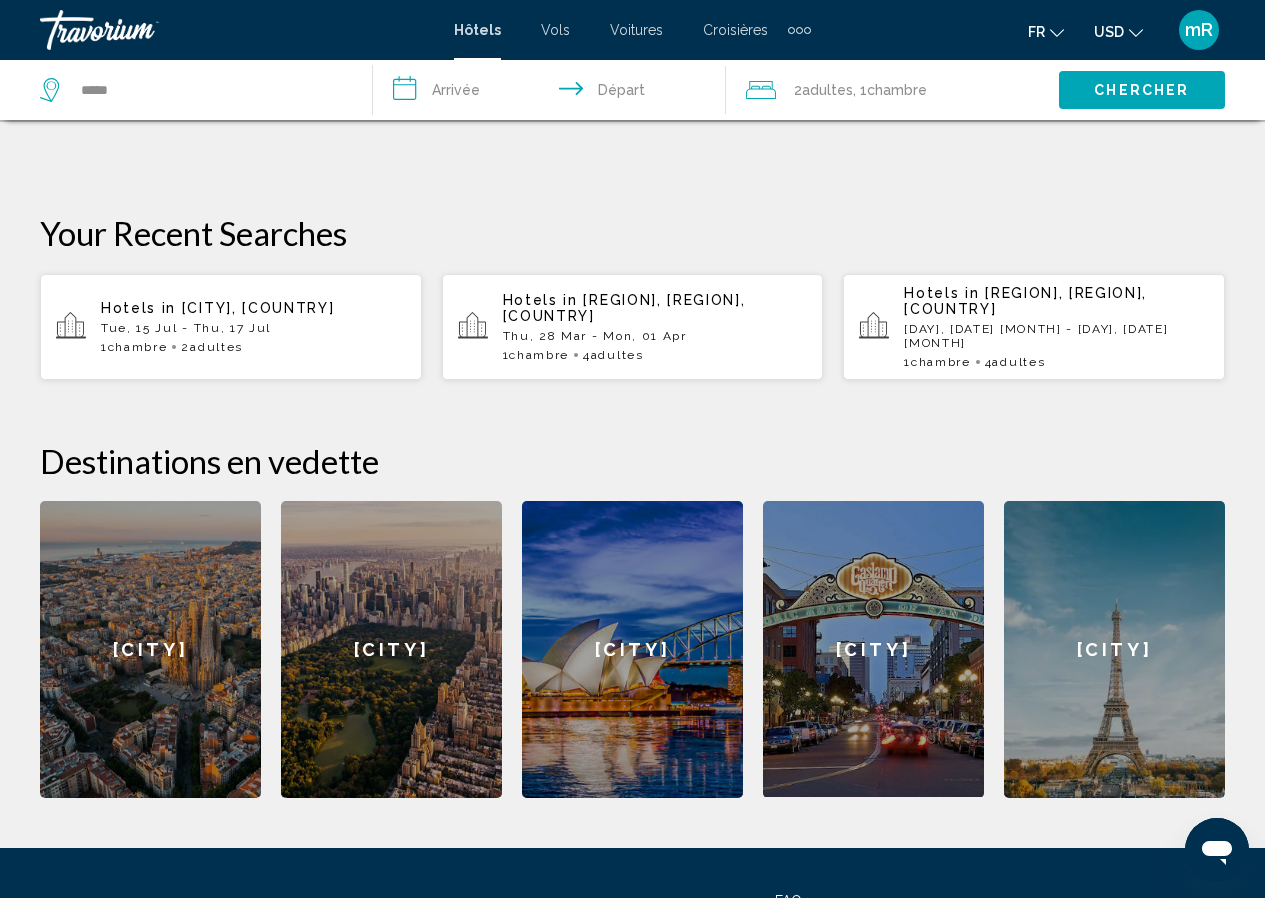 scroll, scrollTop: 659, scrollLeft: 0, axis: vertical 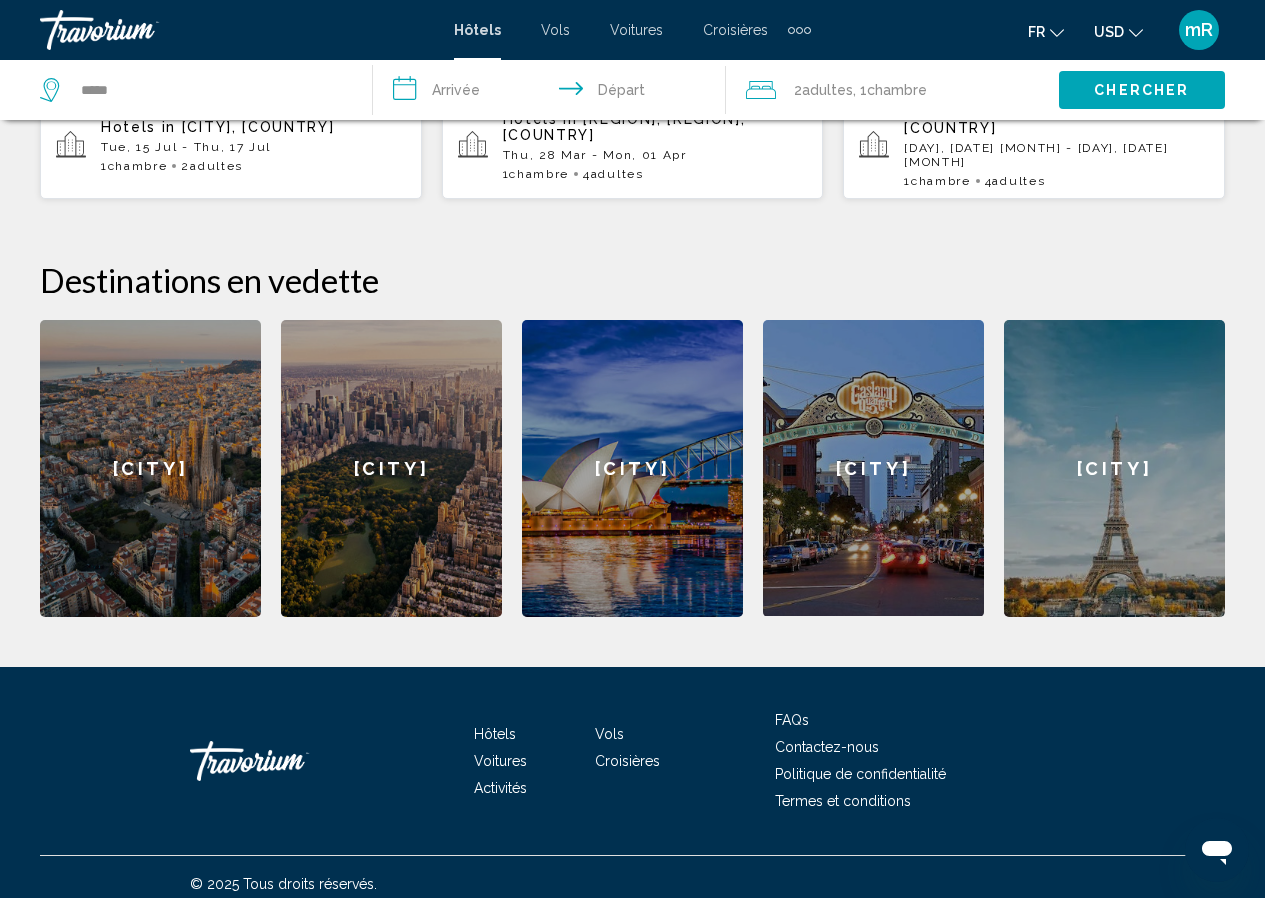 click on "Sydney" at bounding box center (632, 468) 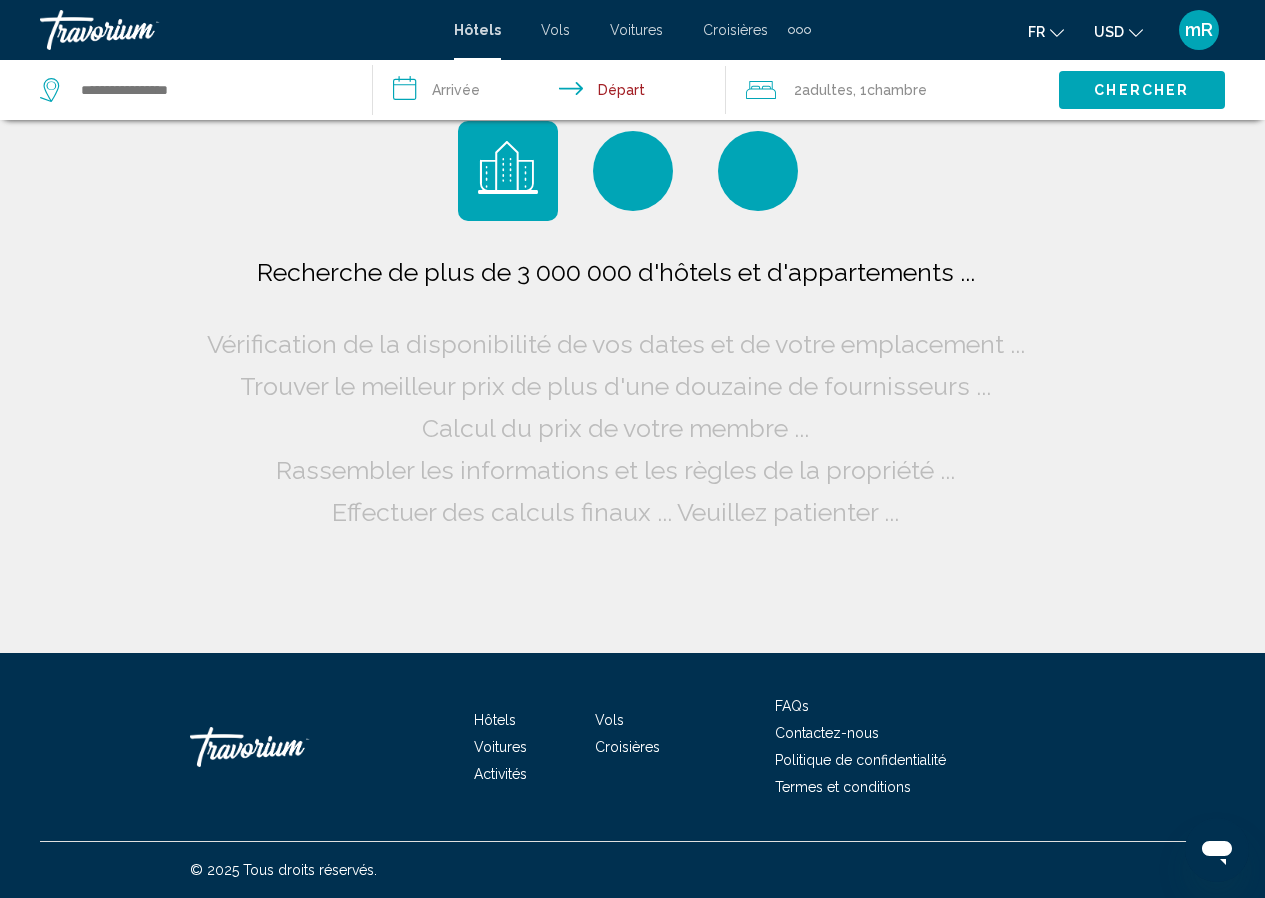 scroll, scrollTop: 0, scrollLeft: 0, axis: both 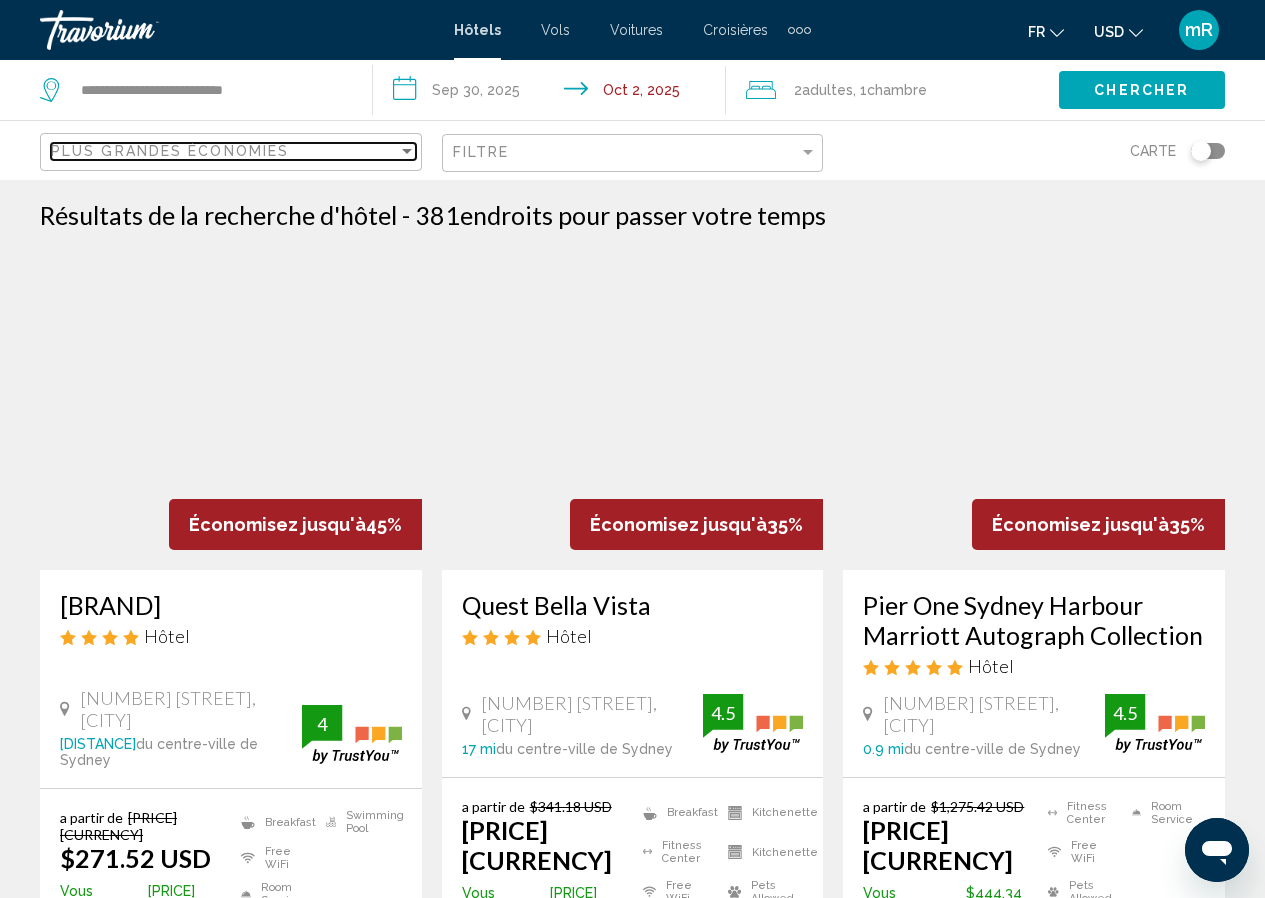 click at bounding box center (407, 151) 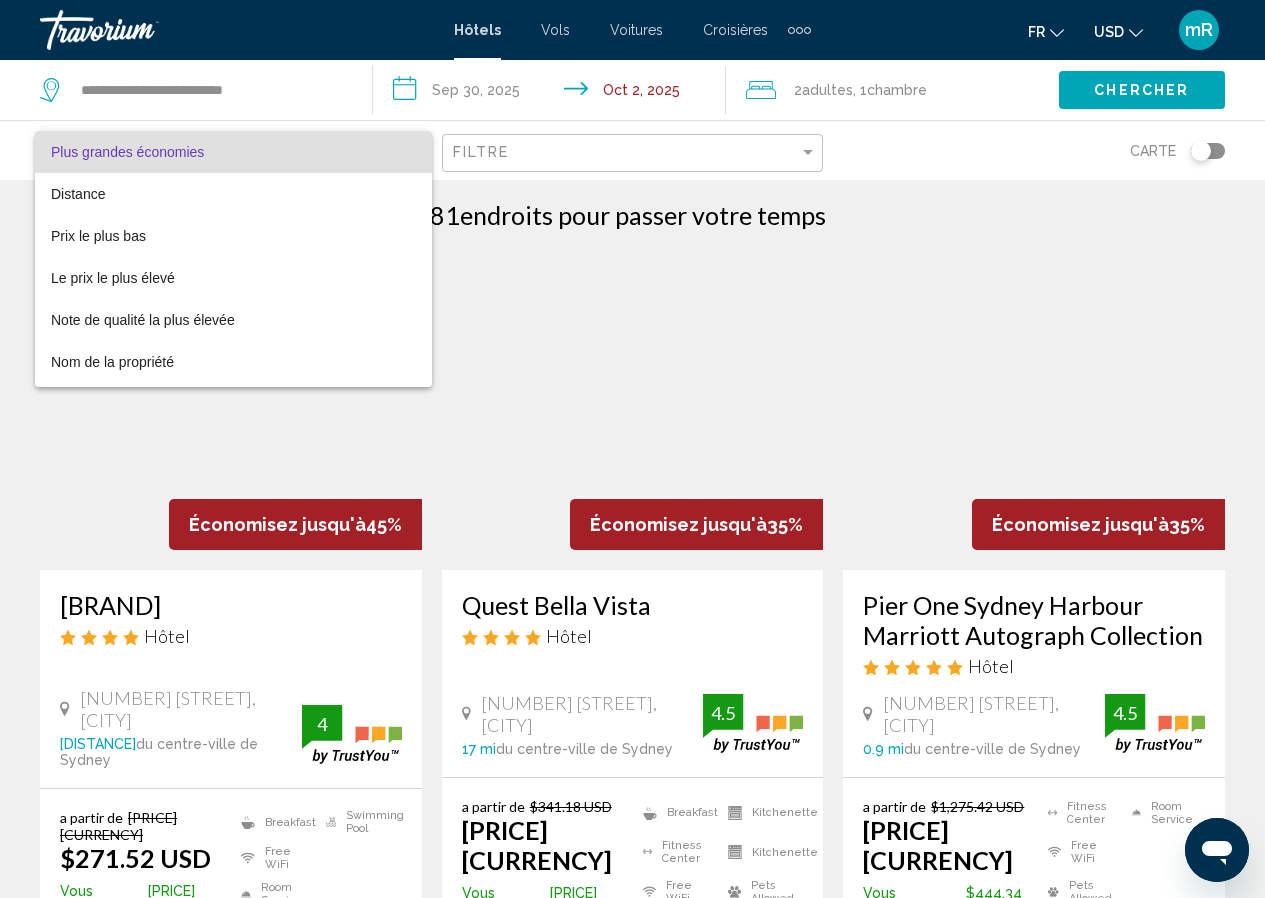 click at bounding box center [632, 449] 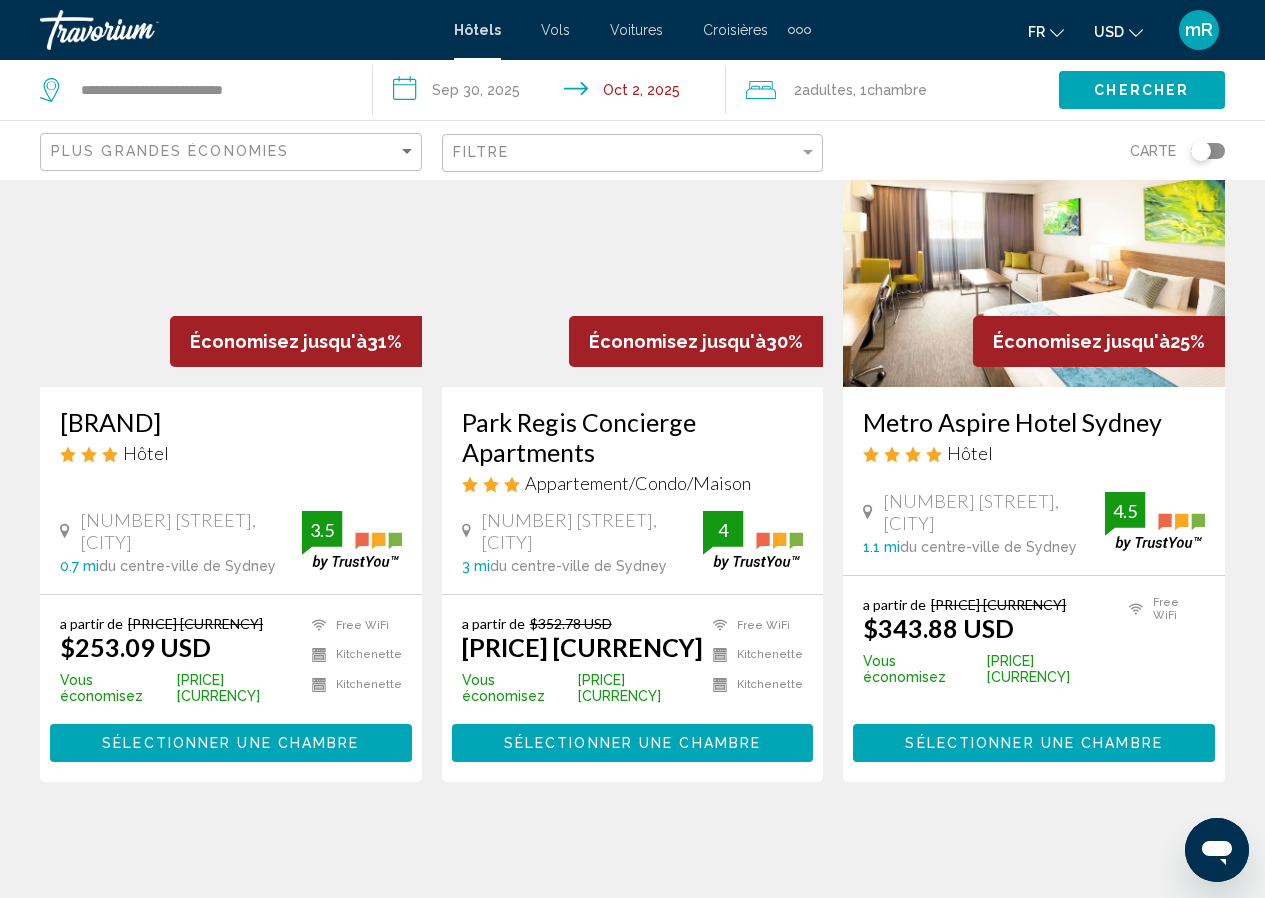 scroll, scrollTop: 971, scrollLeft: 0, axis: vertical 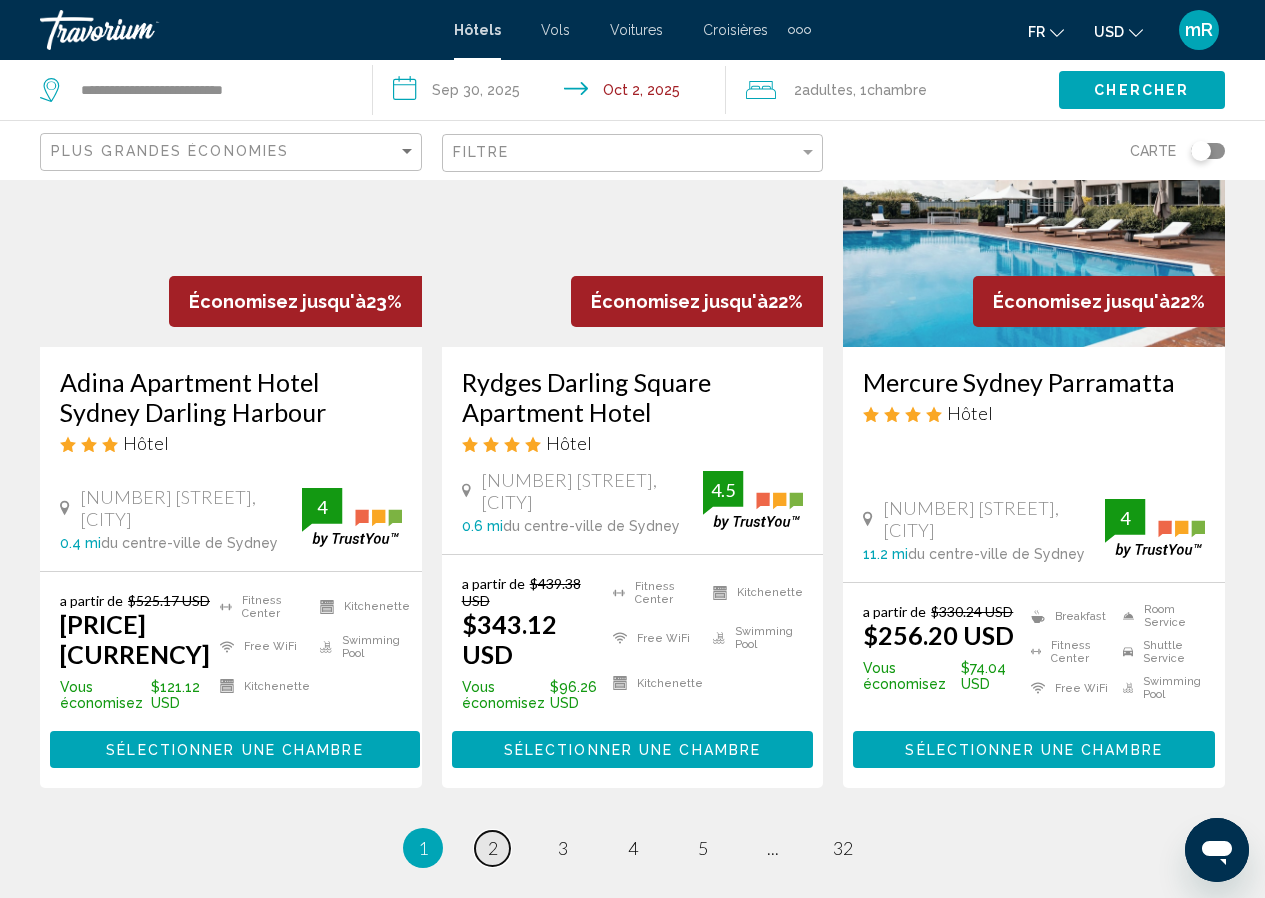 click on "2" at bounding box center [493, 848] 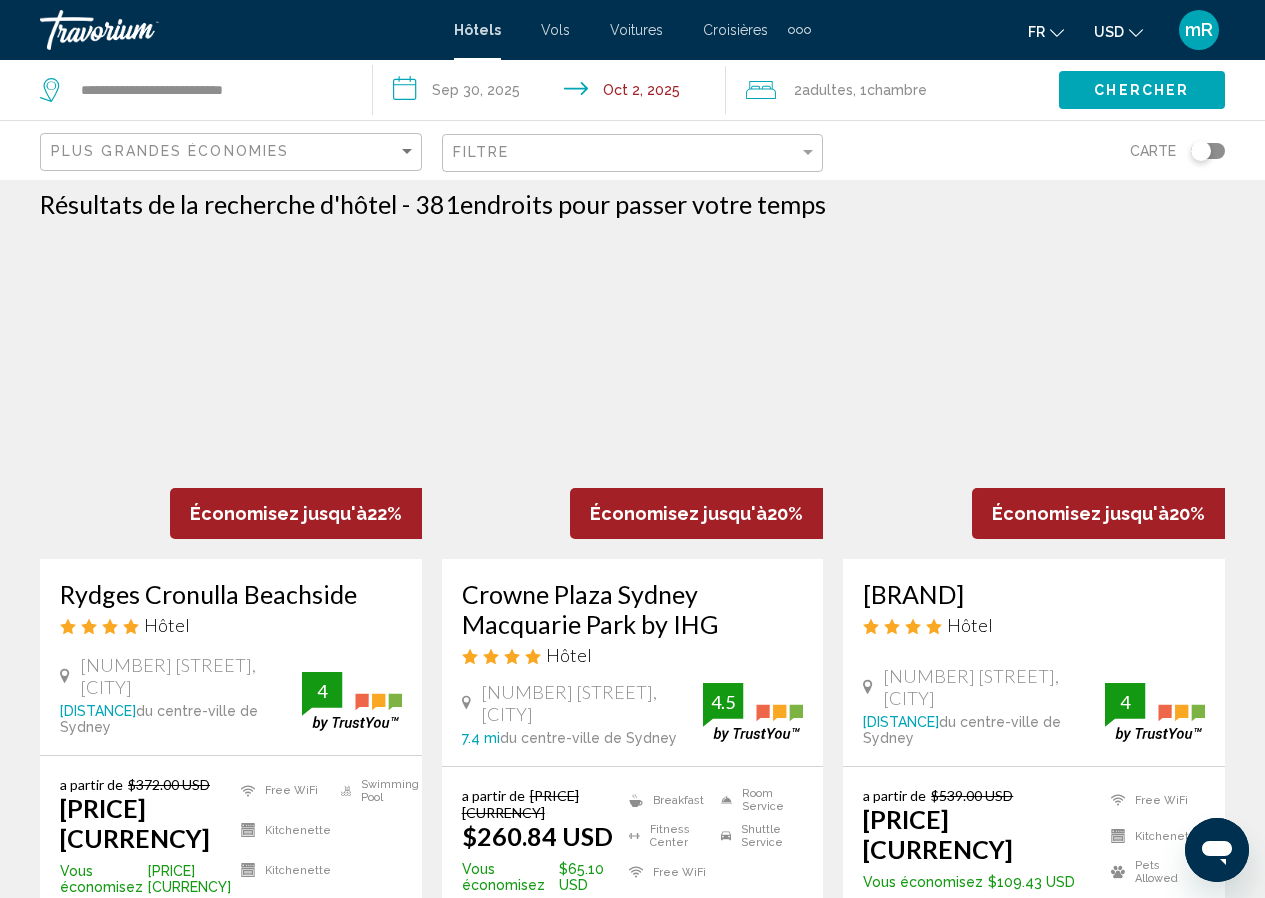 scroll, scrollTop: 0, scrollLeft: 0, axis: both 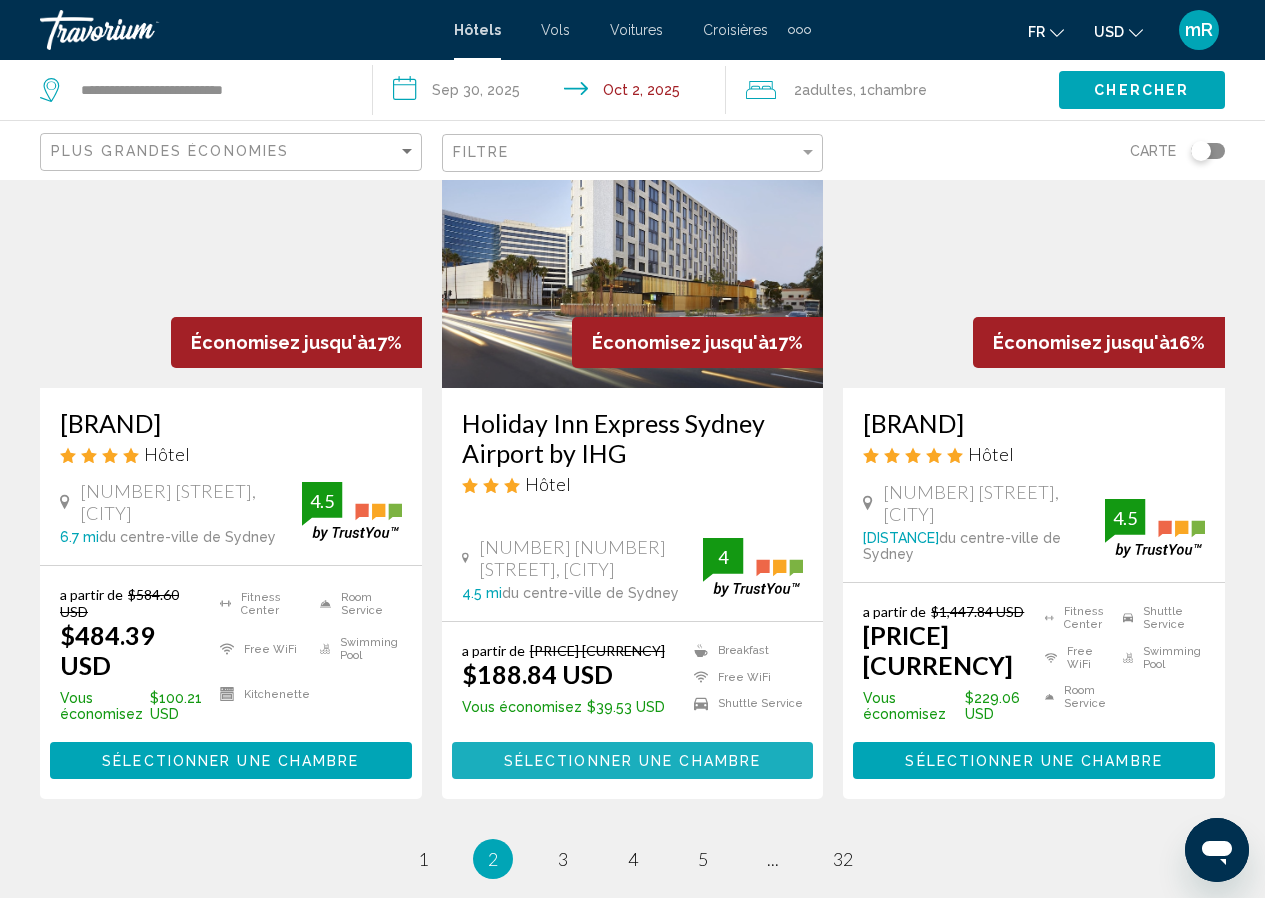 click on "Sélectionner une chambre" at bounding box center (632, 761) 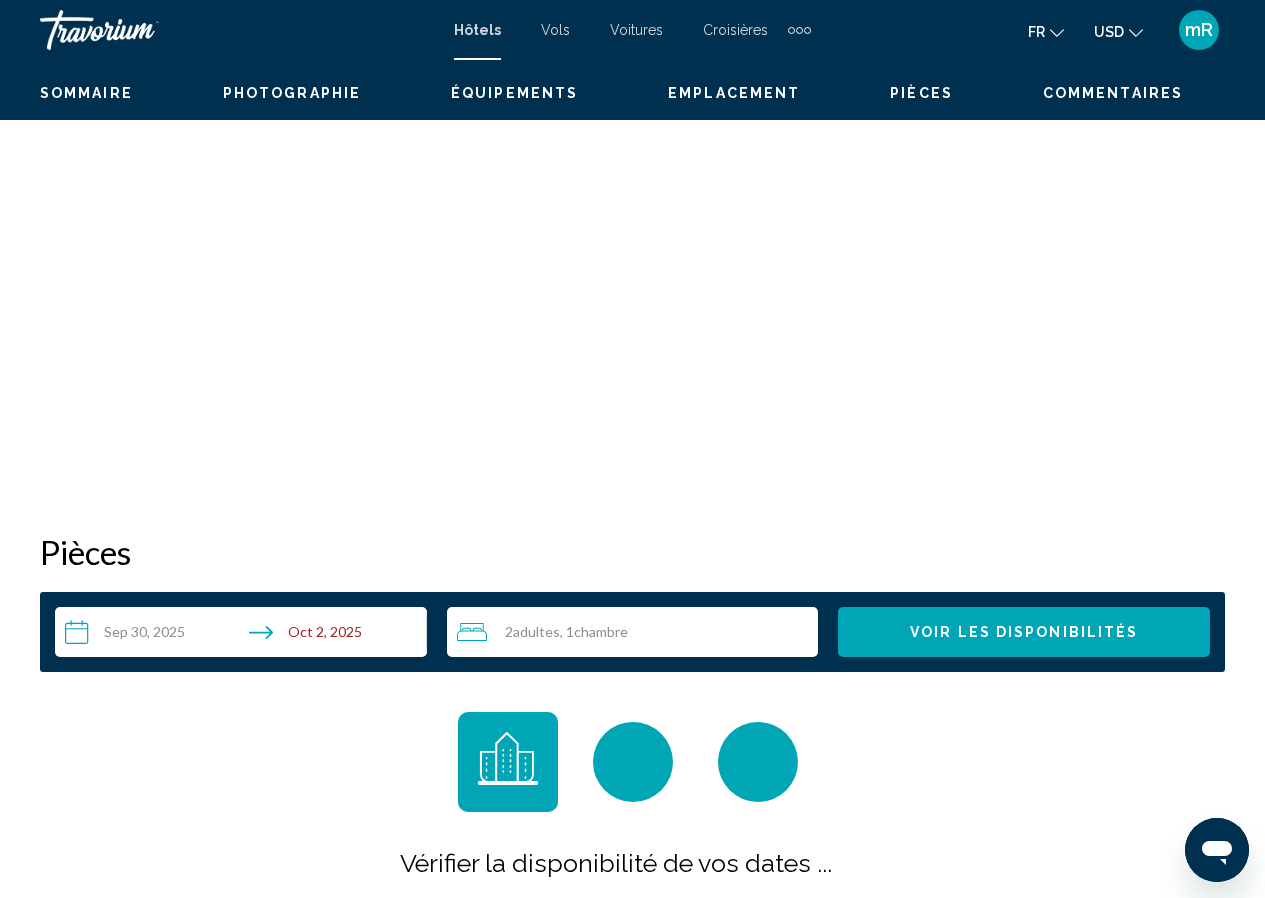 scroll, scrollTop: 86, scrollLeft: 0, axis: vertical 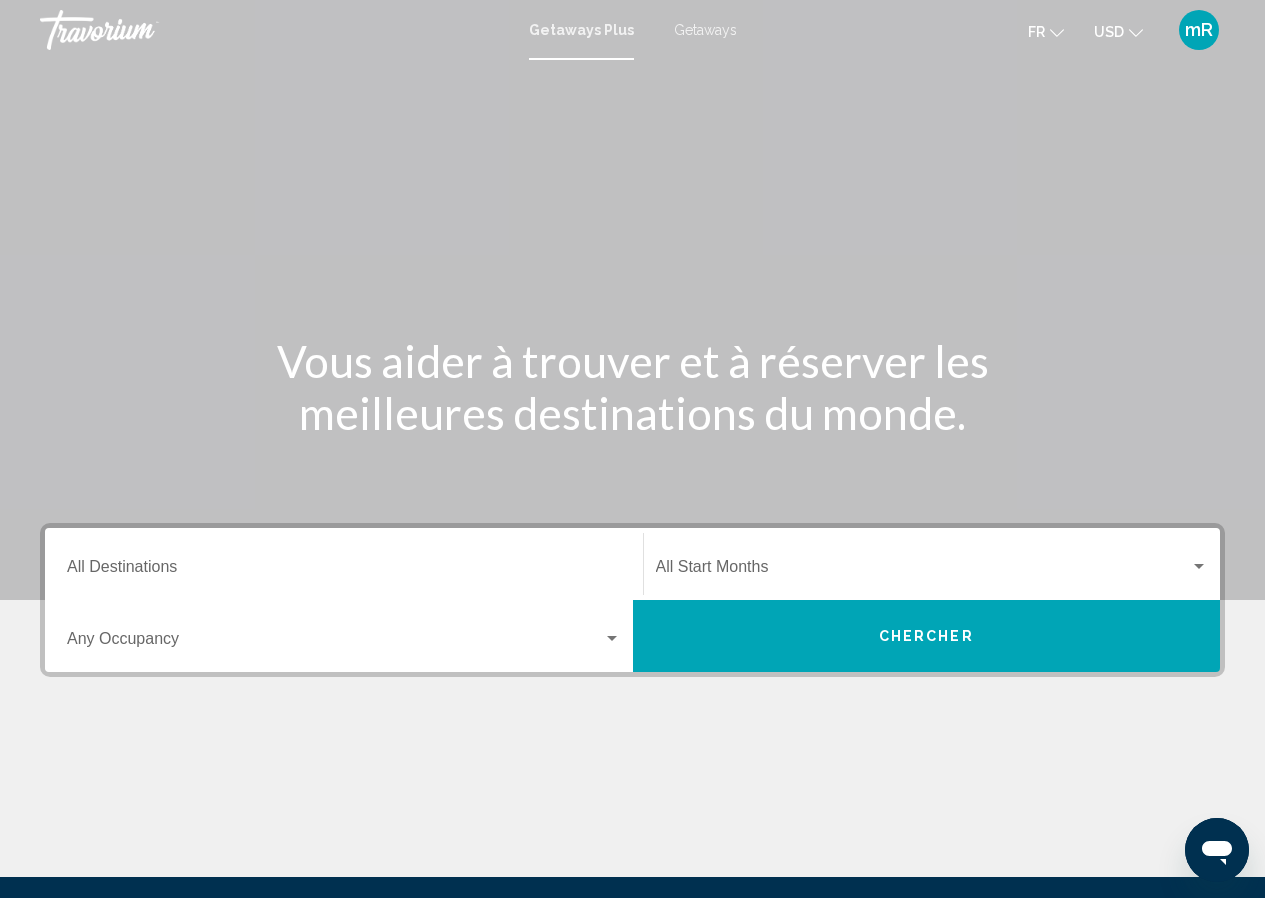 click on "Getaways" at bounding box center [705, 30] 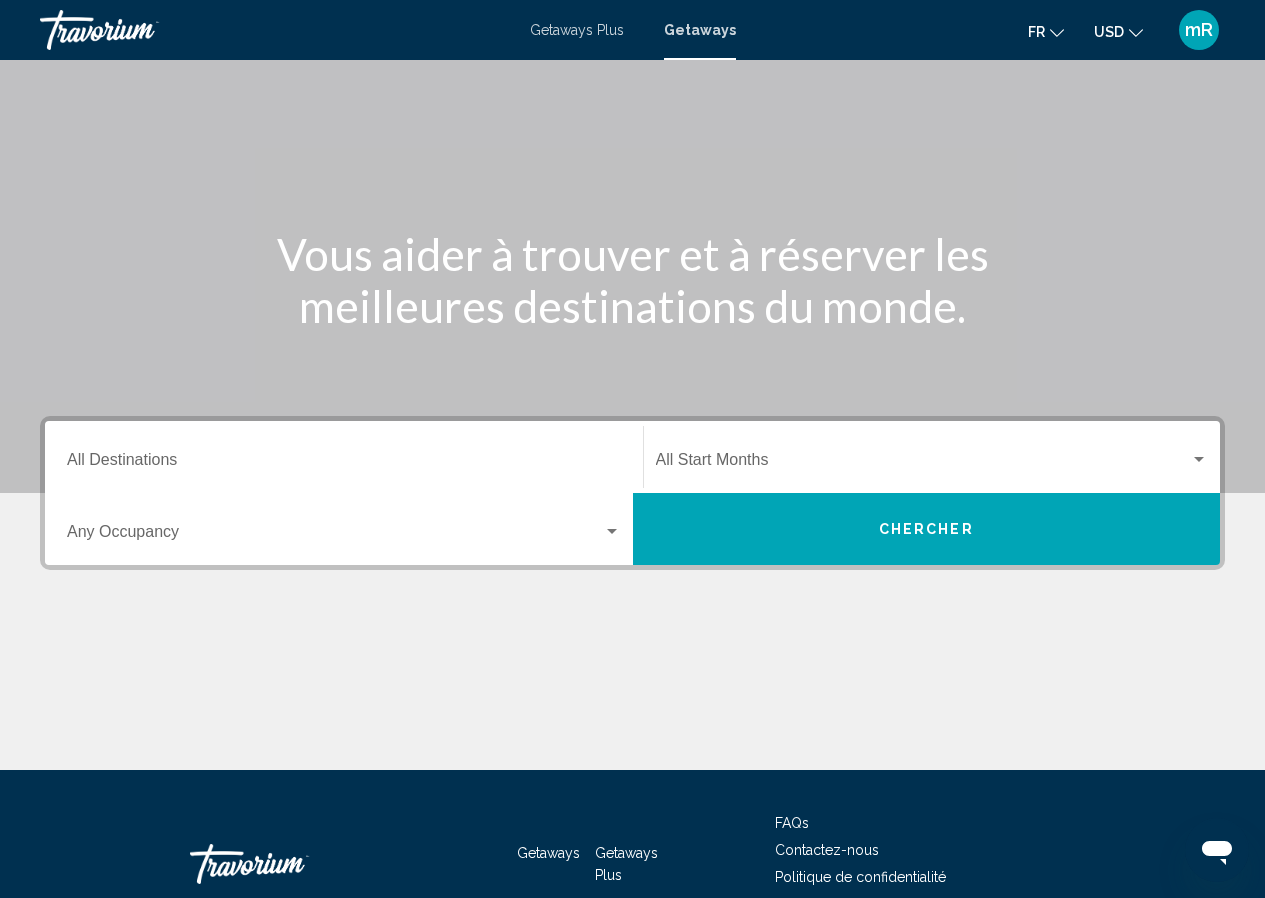 scroll, scrollTop: 108, scrollLeft: 0, axis: vertical 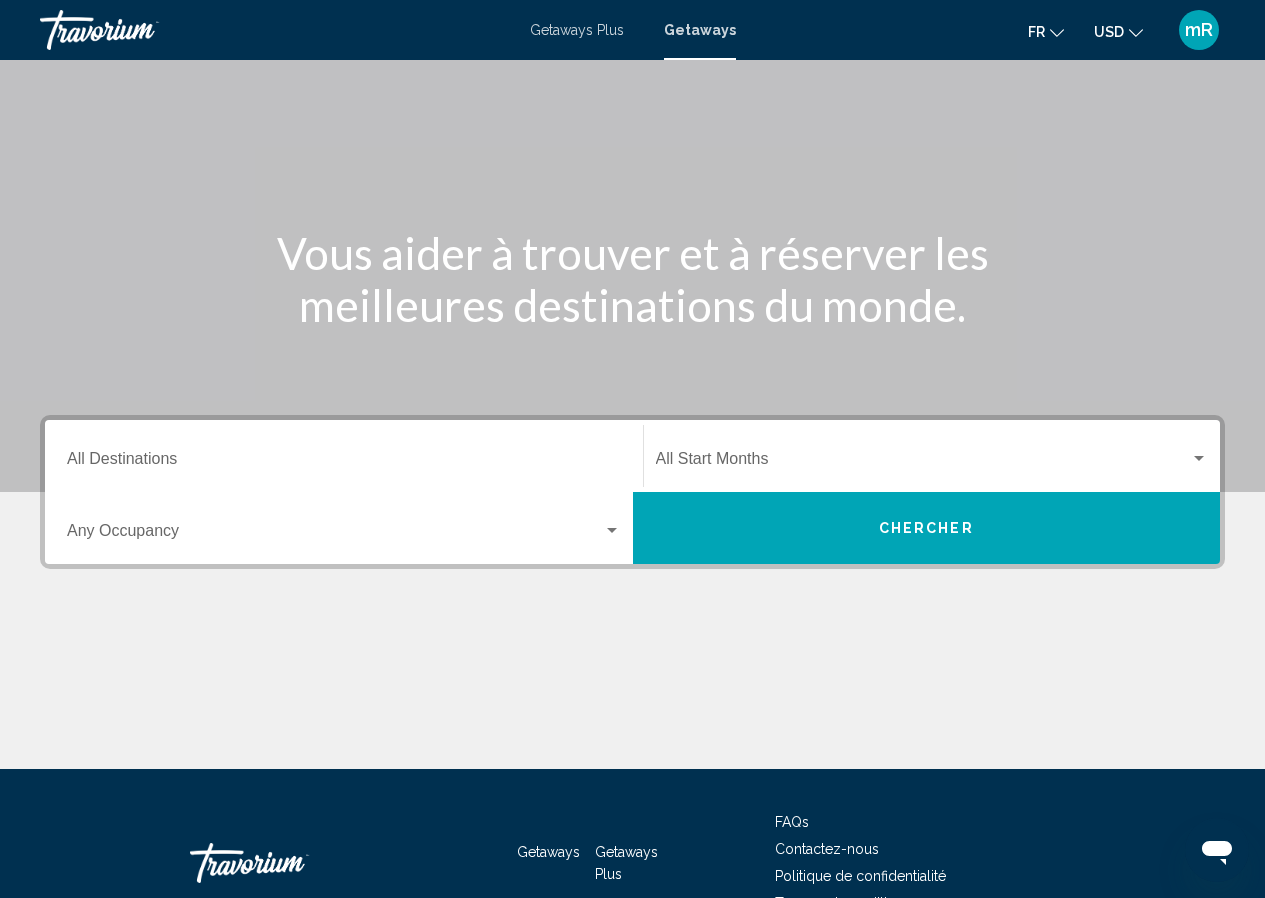 click on "Destination All Destinations" at bounding box center [344, 463] 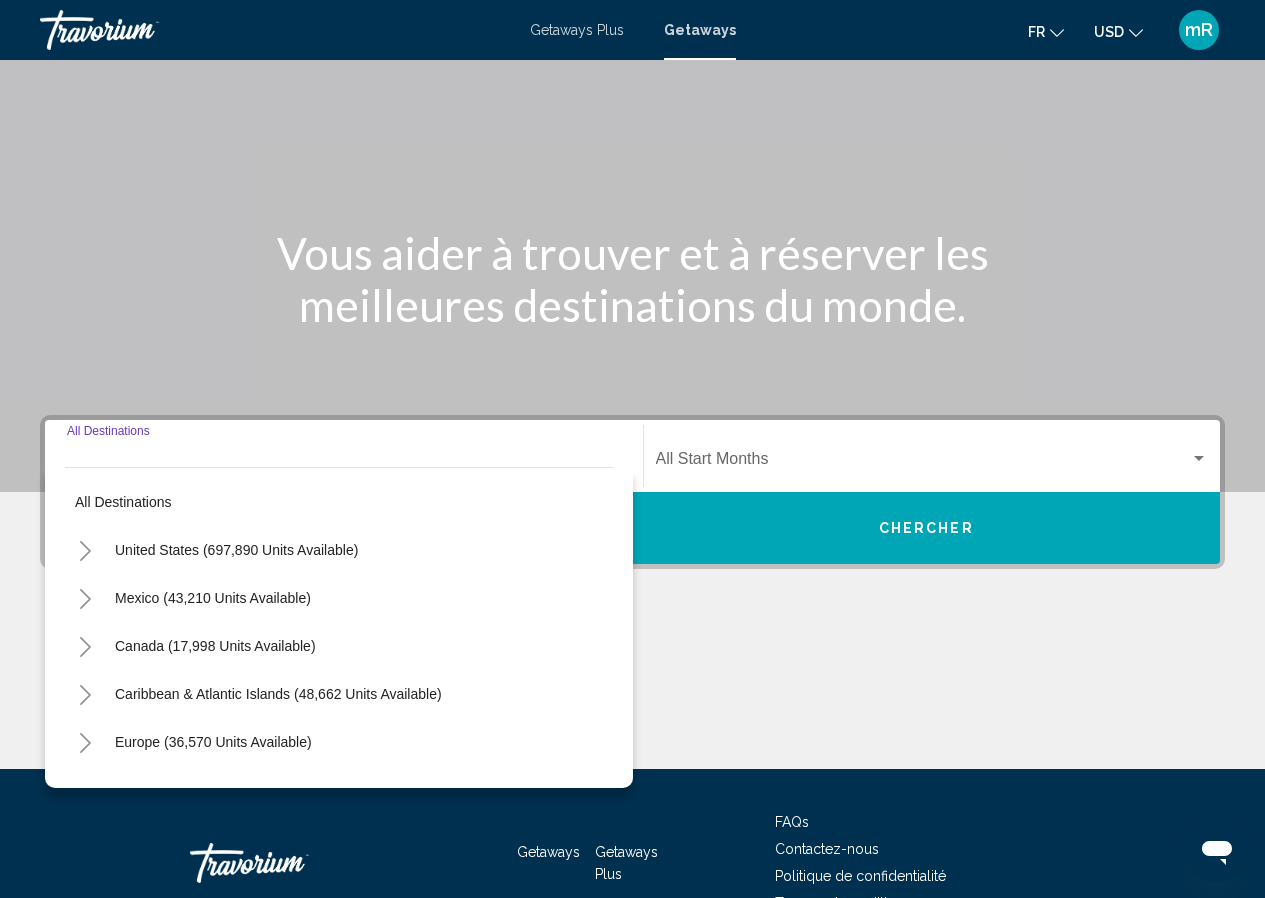 scroll, scrollTop: 224, scrollLeft: 0, axis: vertical 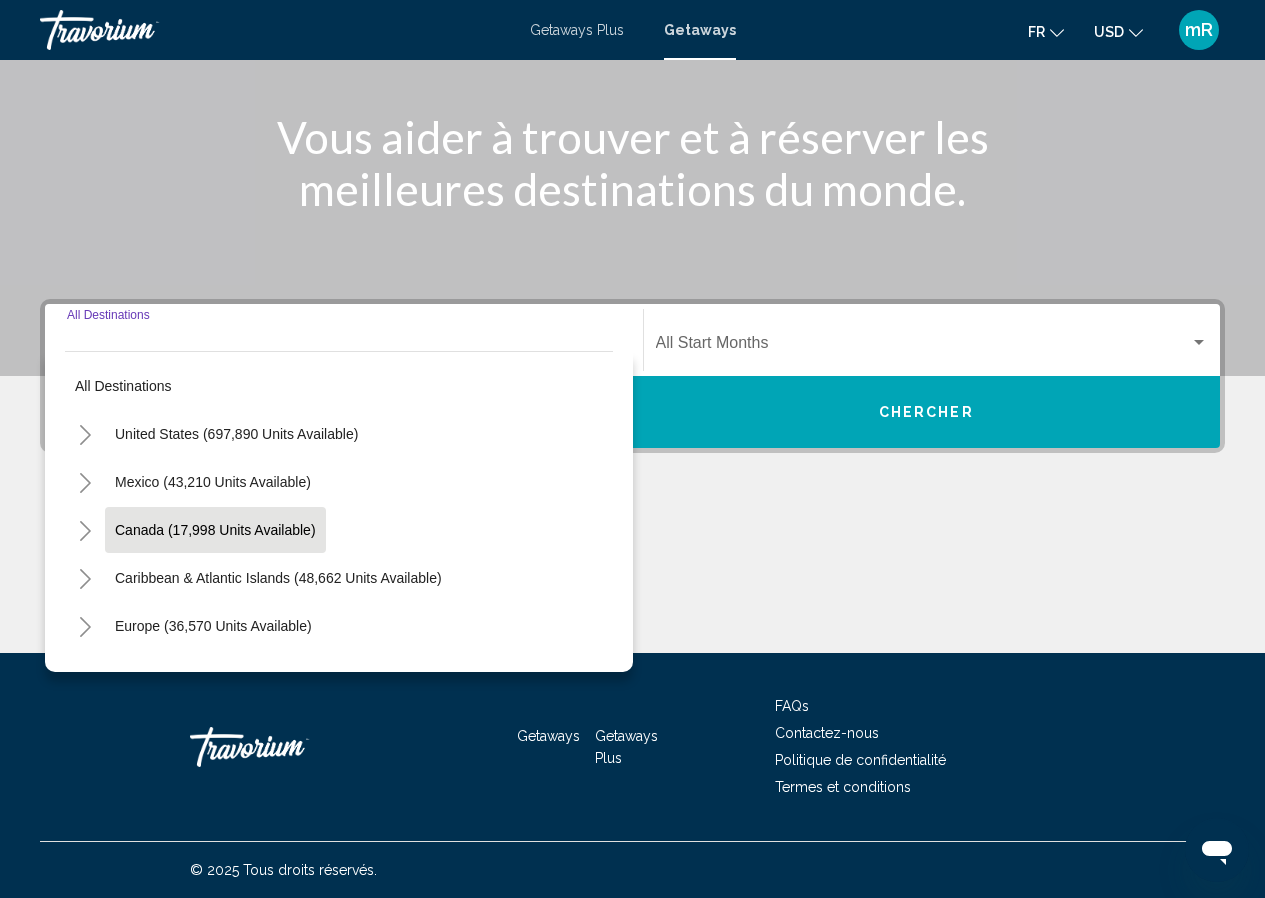 click on "Canada (17,998 units available)" at bounding box center [236, 434] 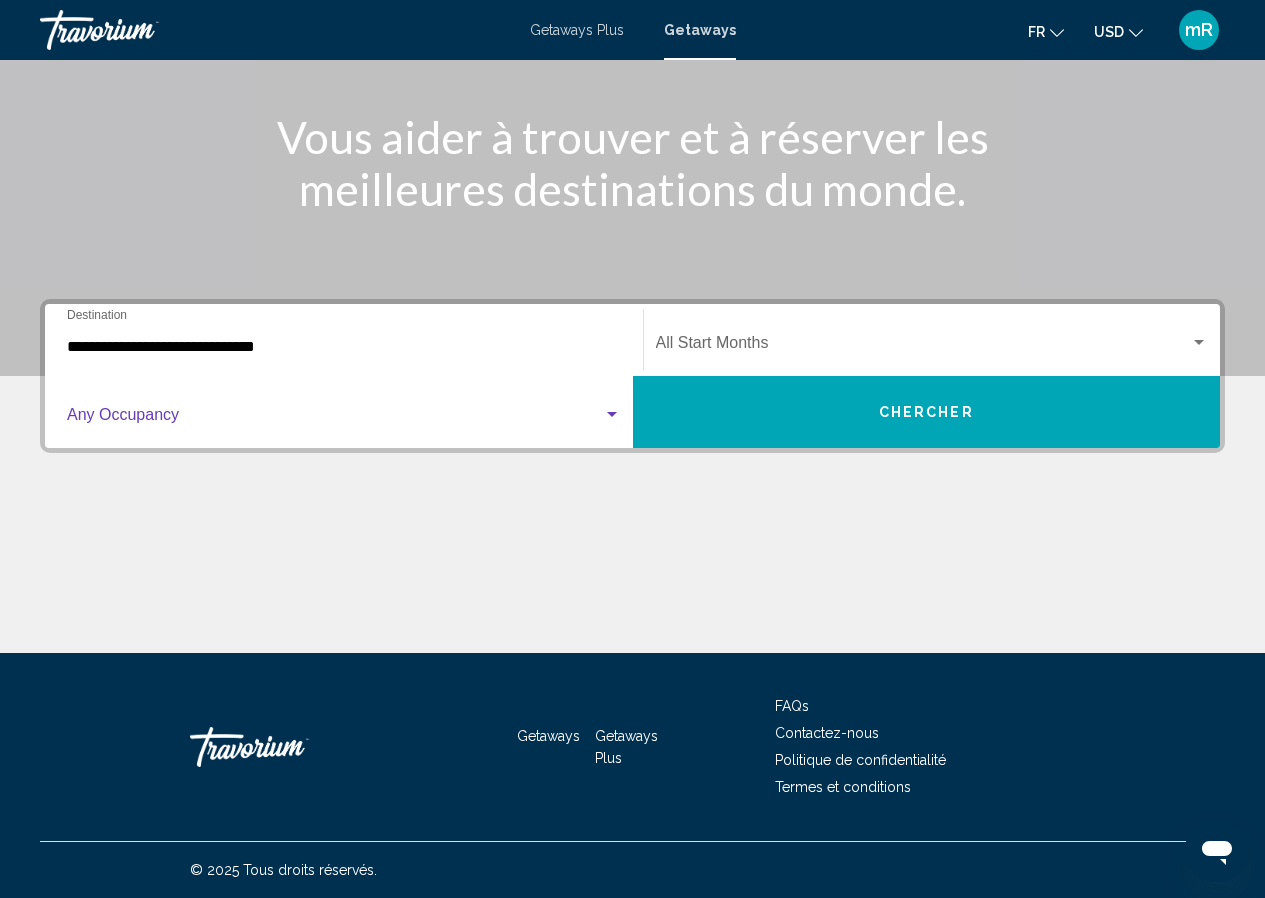 click at bounding box center [612, 415] 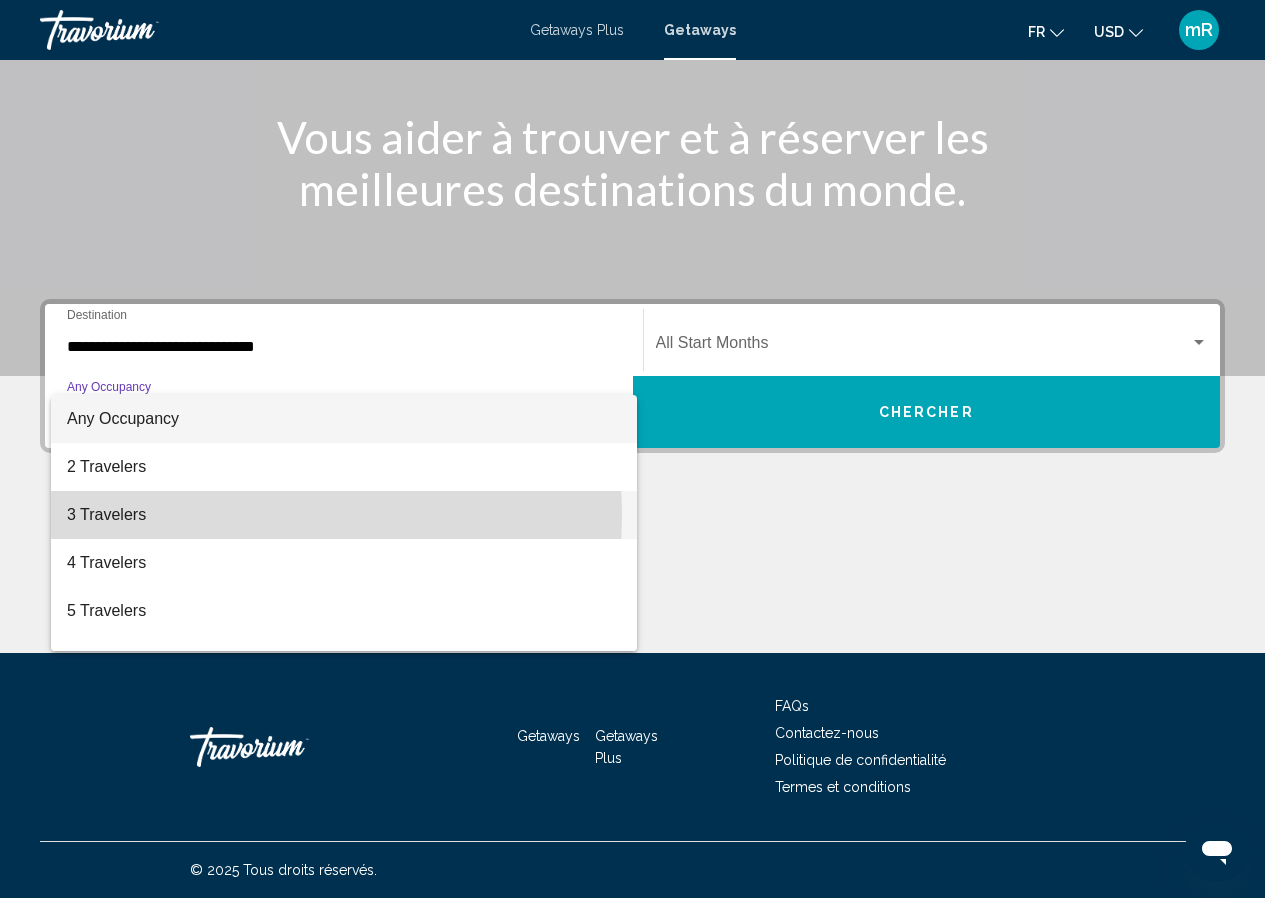 click on "3 Travelers" at bounding box center (344, 515) 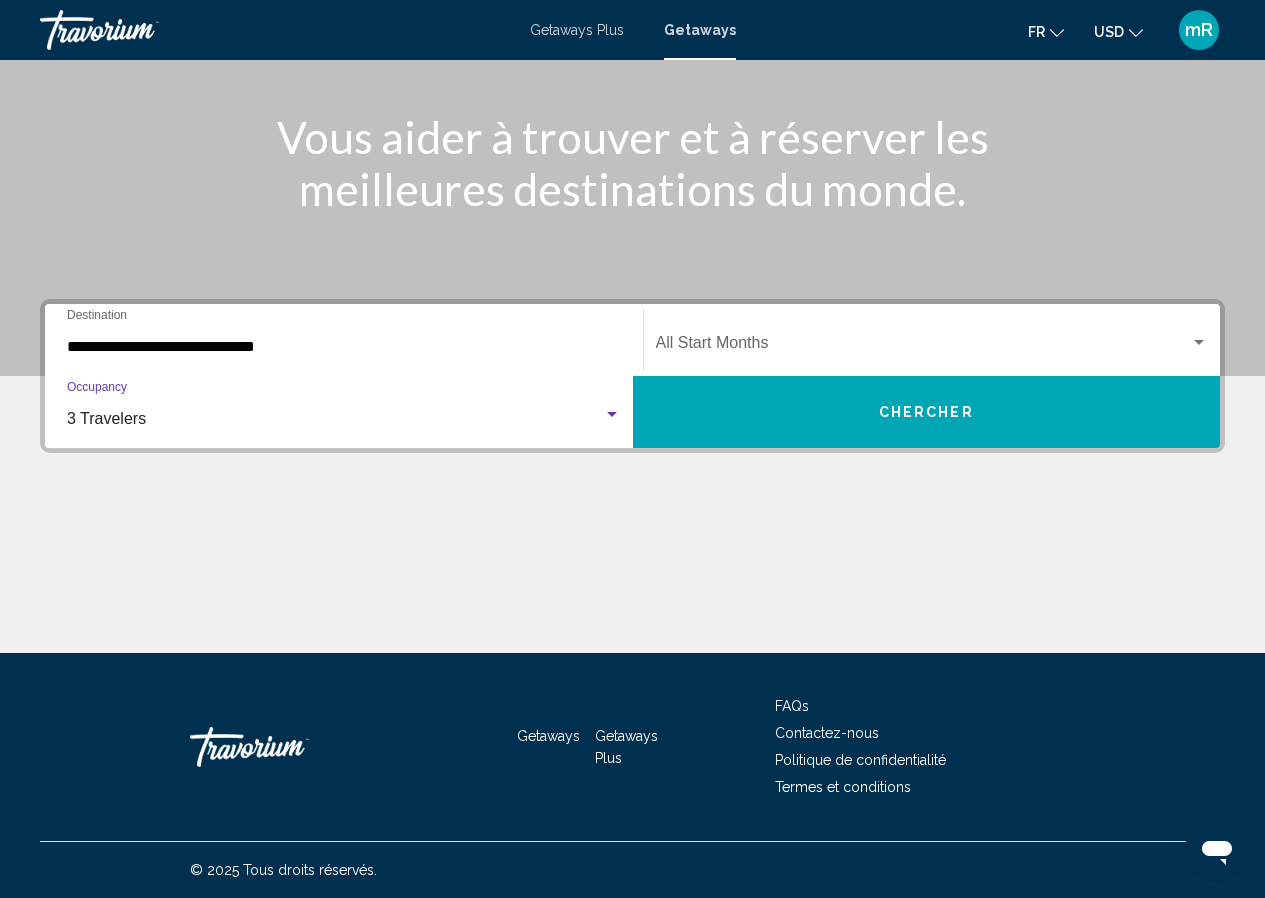 click on "Chercher" at bounding box center (926, 413) 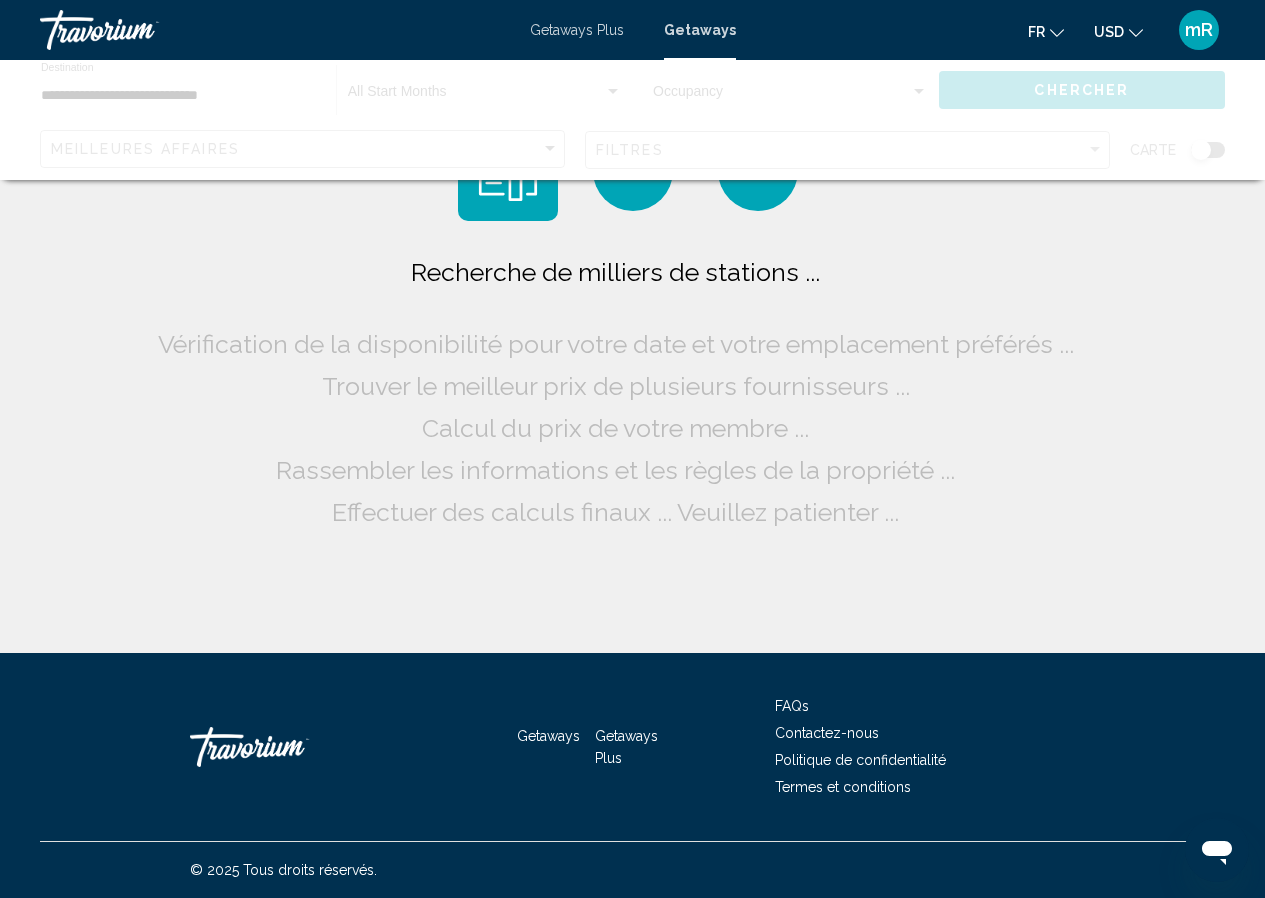 scroll, scrollTop: 0, scrollLeft: 0, axis: both 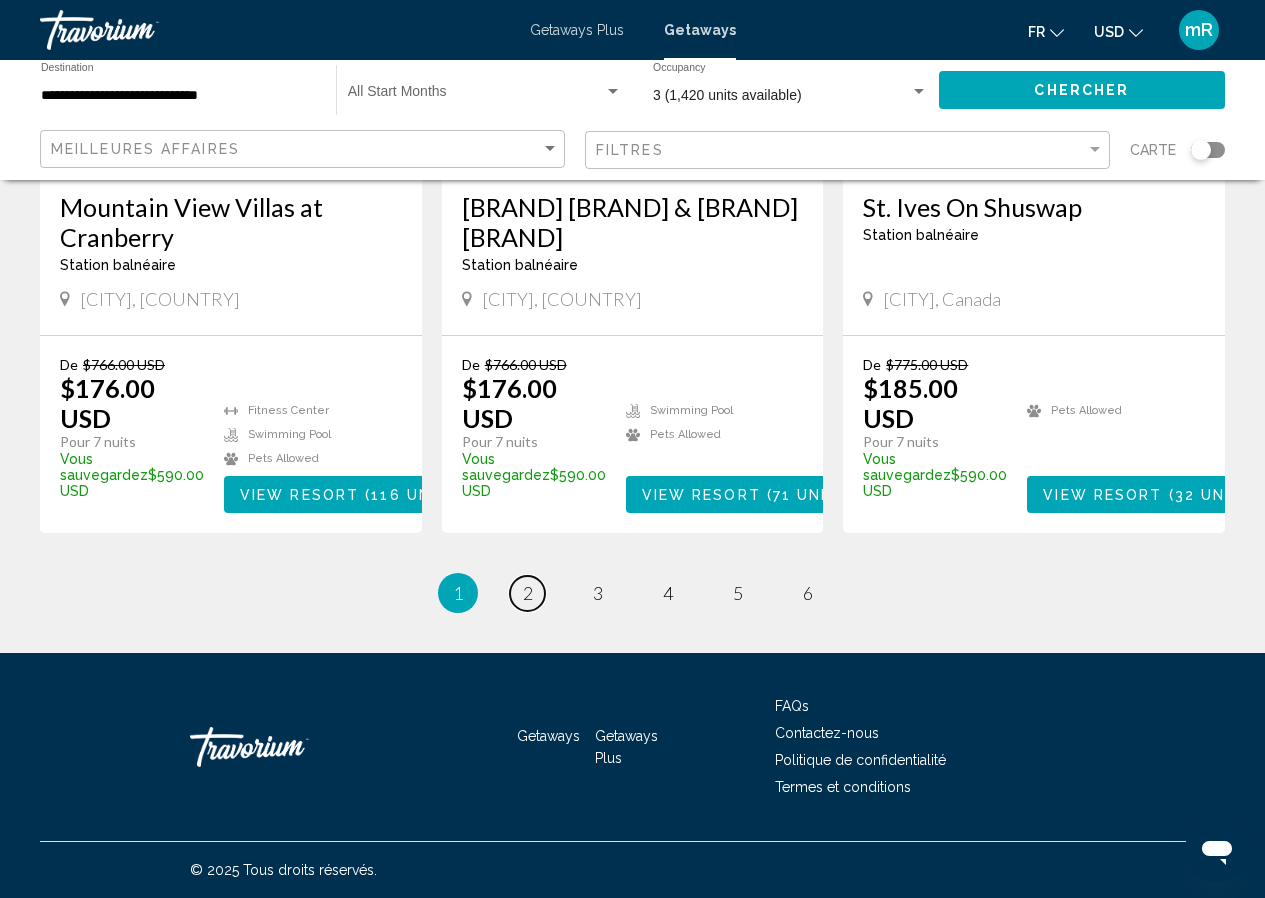 click on "2" at bounding box center [528, 593] 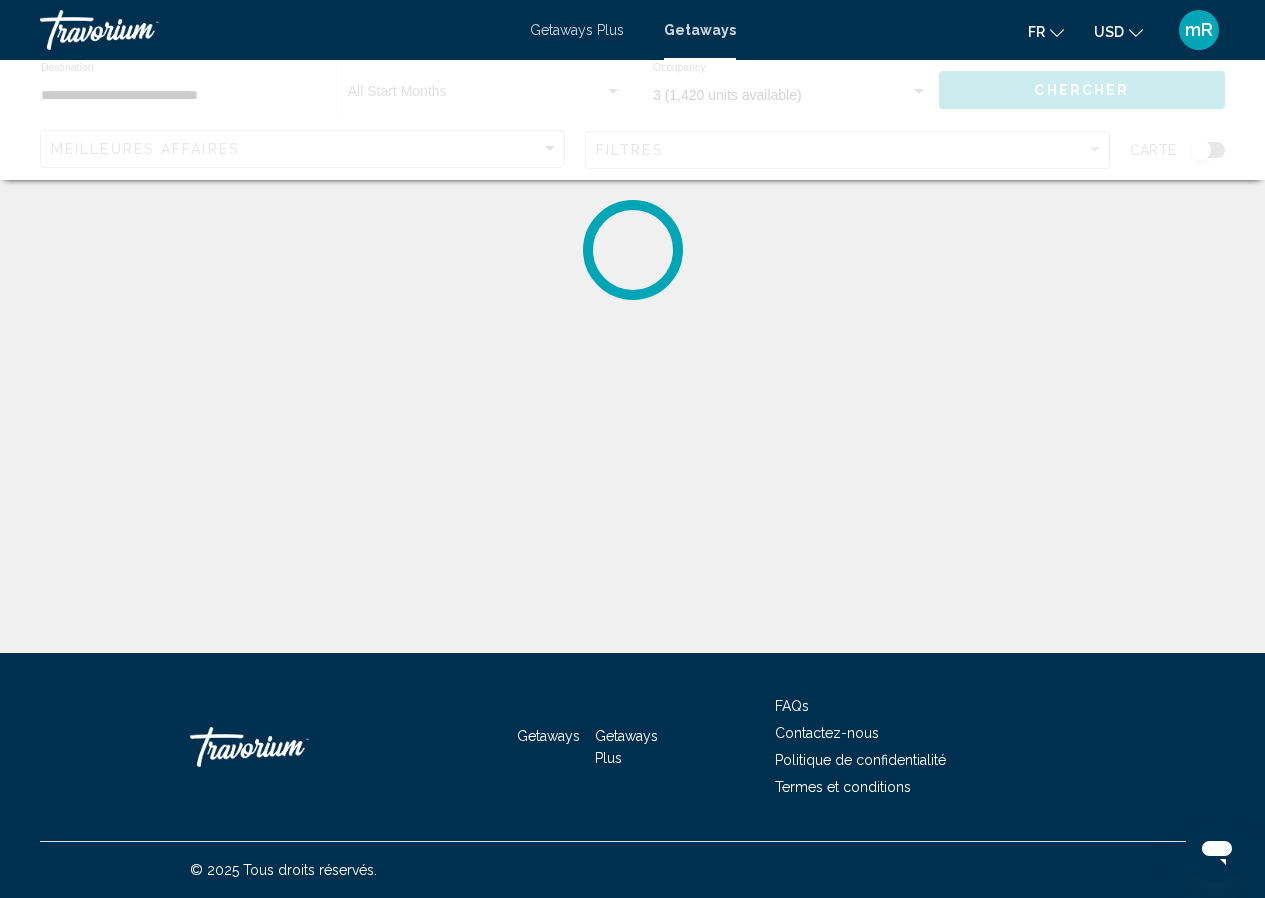 scroll, scrollTop: 0, scrollLeft: 0, axis: both 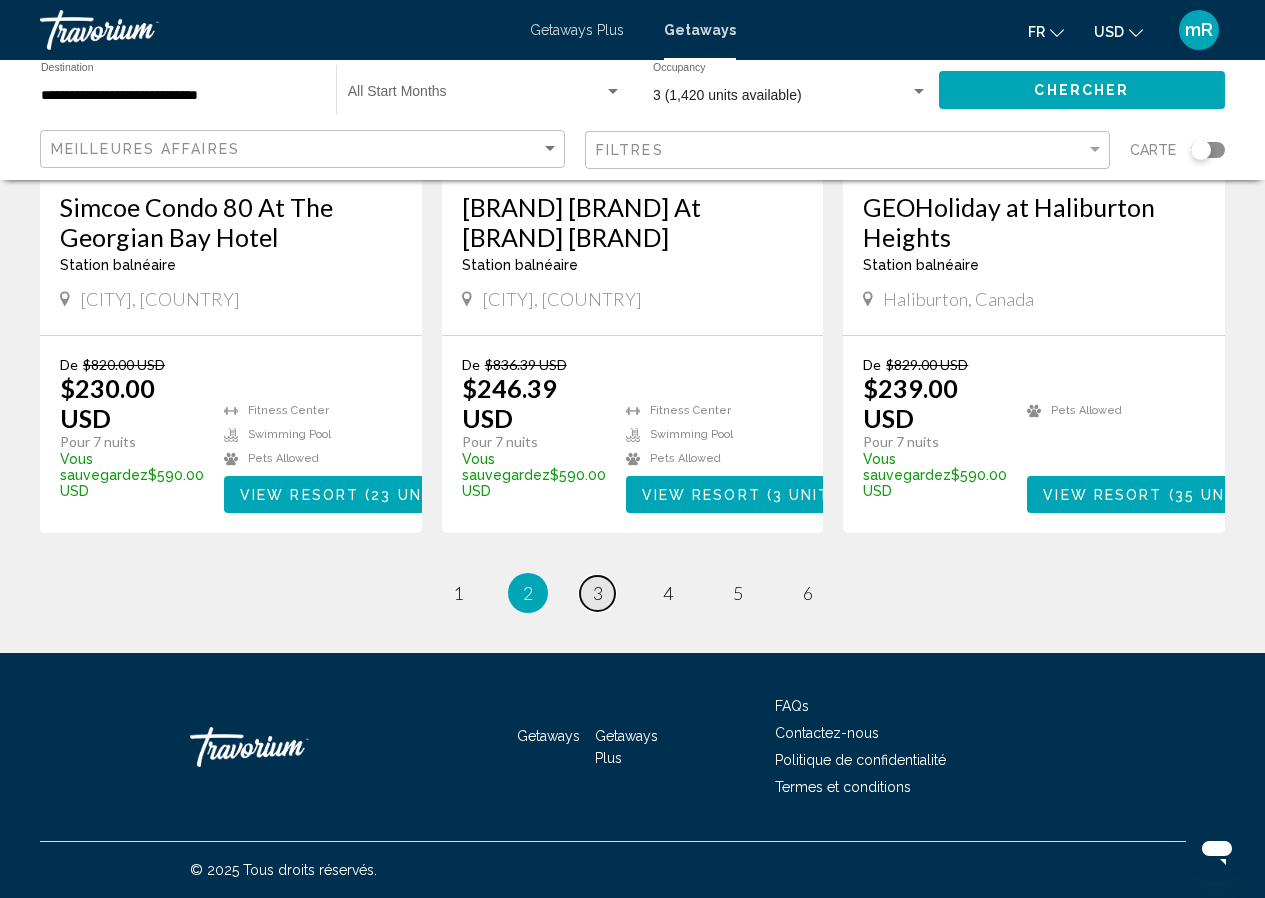click on "3" at bounding box center [458, 593] 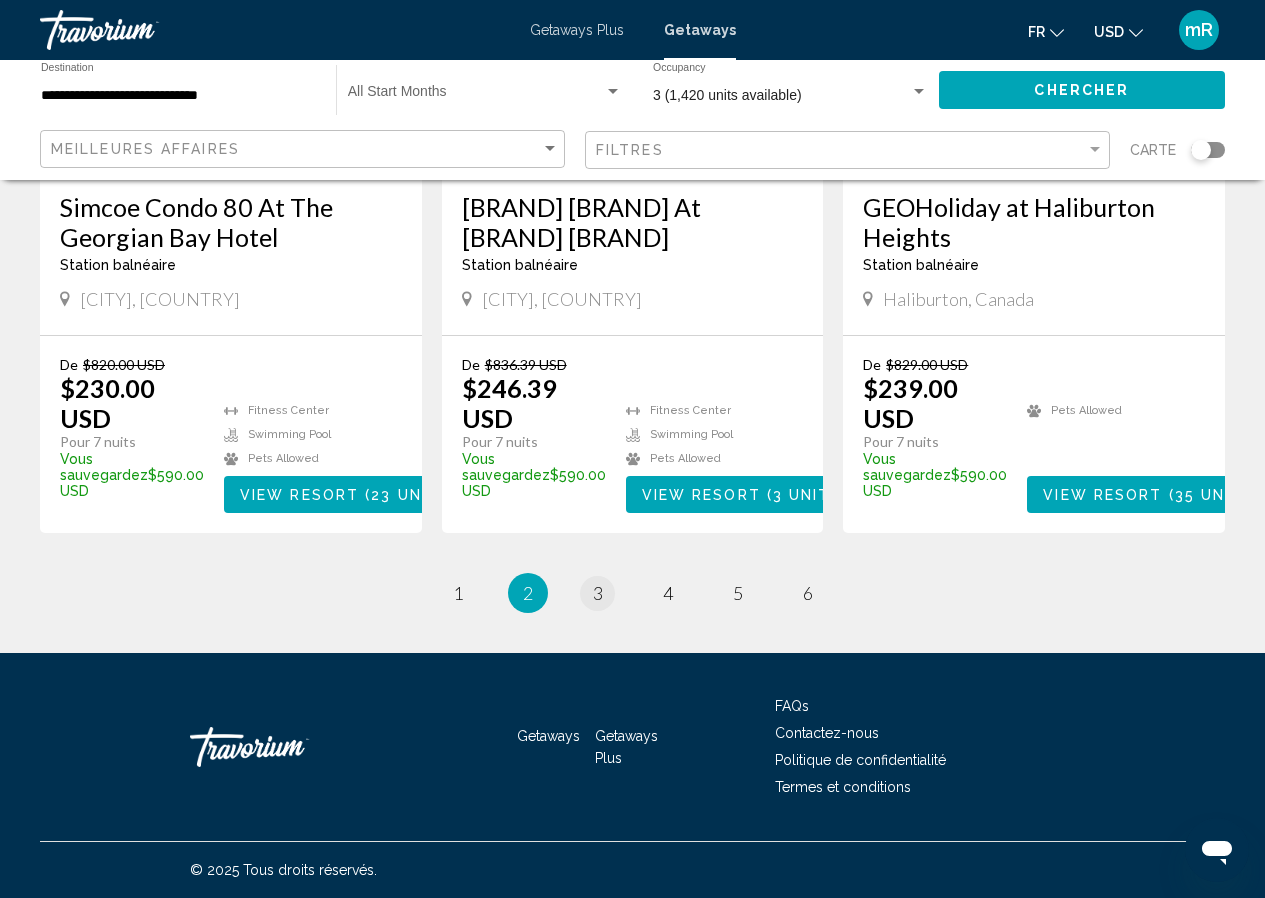 scroll, scrollTop: 0, scrollLeft: 0, axis: both 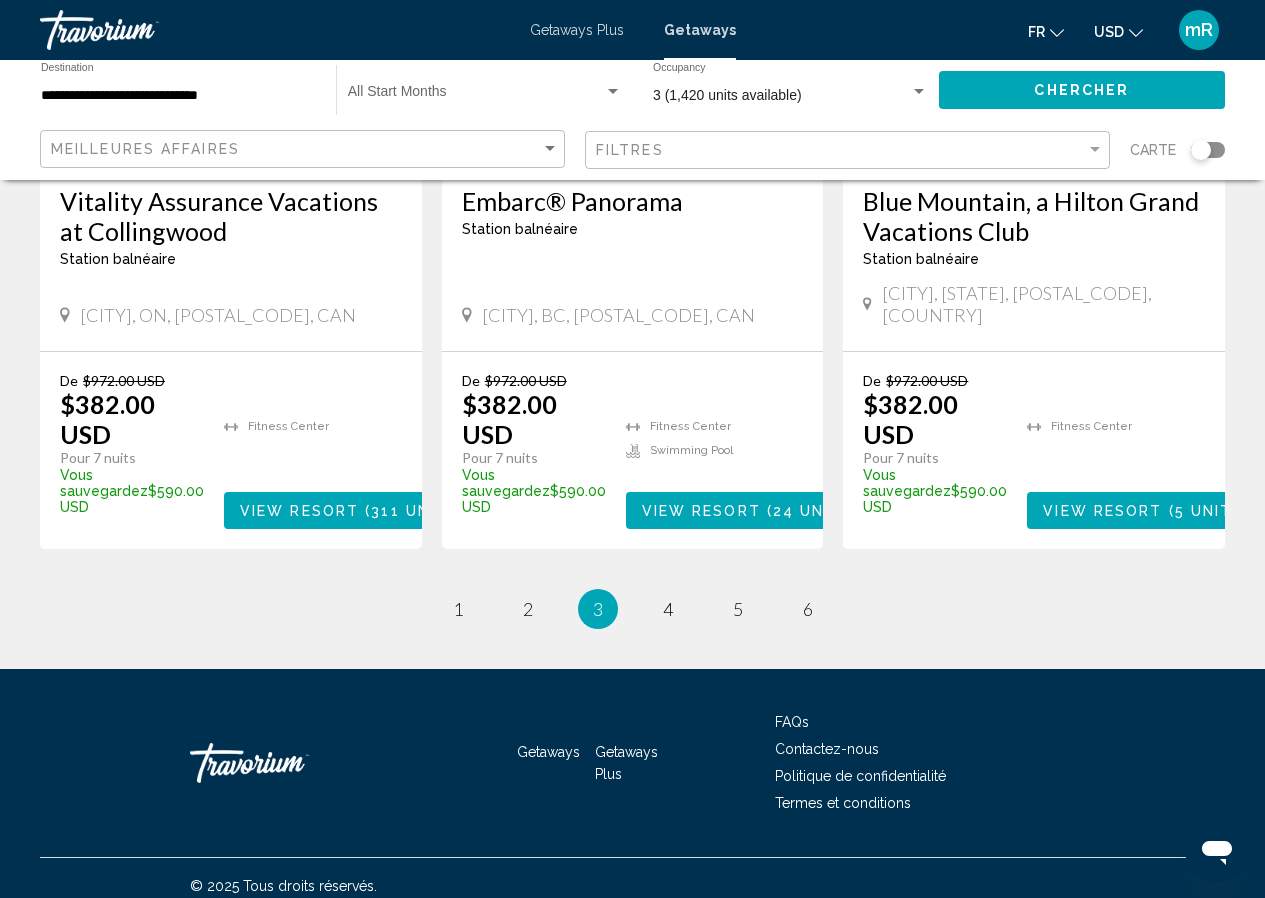 drag, startPoint x: 1272, startPoint y: 219, endPoint x: 22, endPoint y: 9, distance: 1267.5172 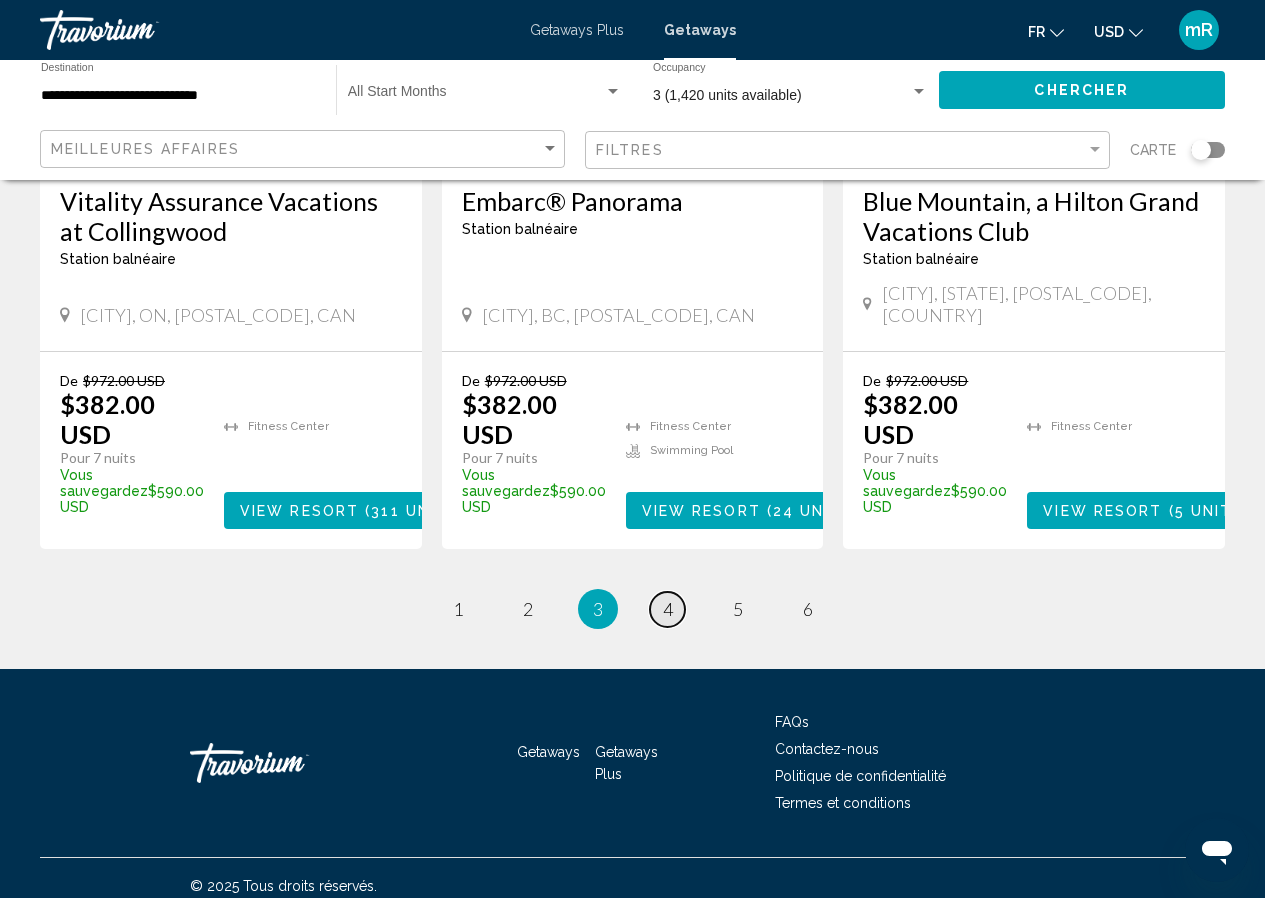 click on "4" at bounding box center (458, 609) 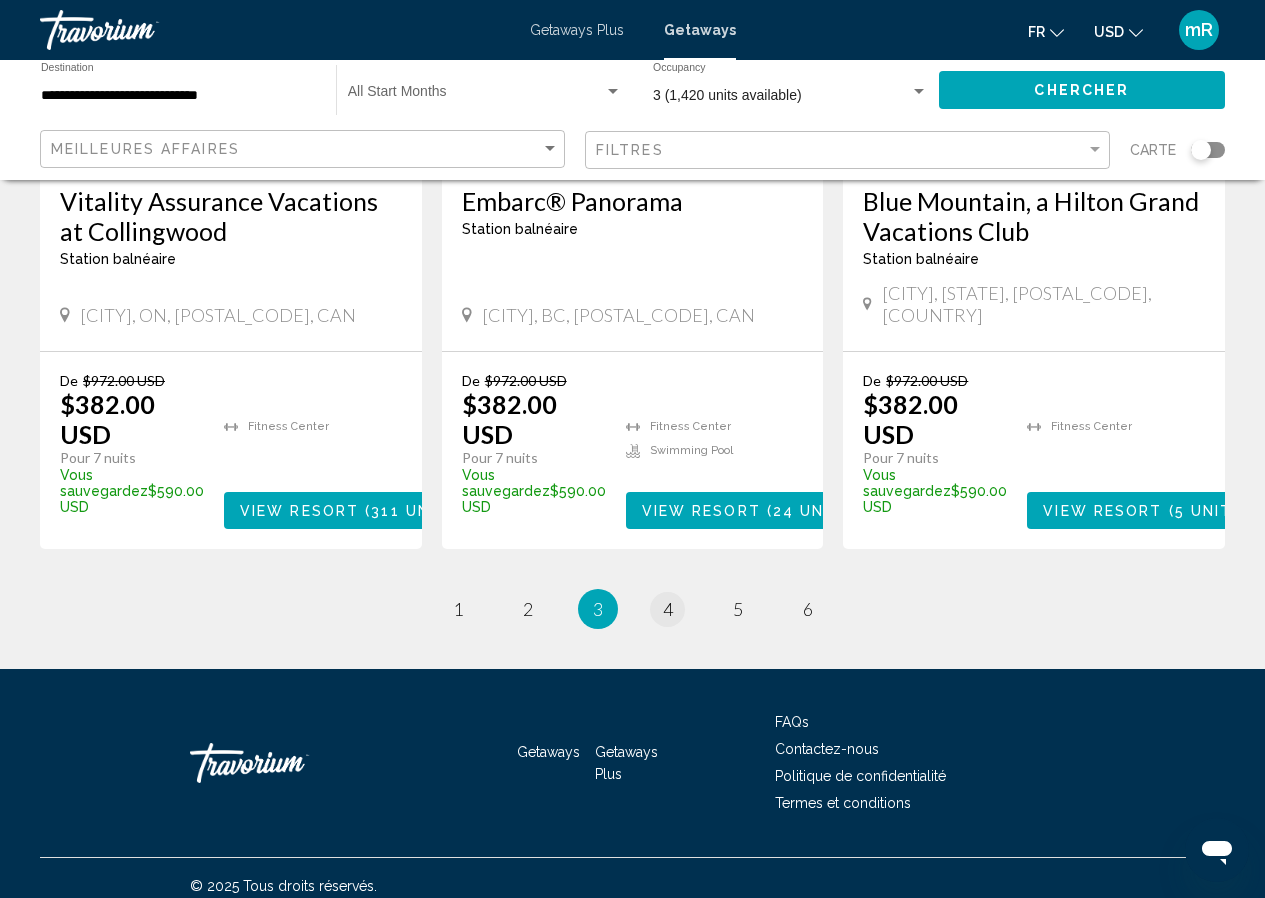scroll, scrollTop: 0, scrollLeft: 0, axis: both 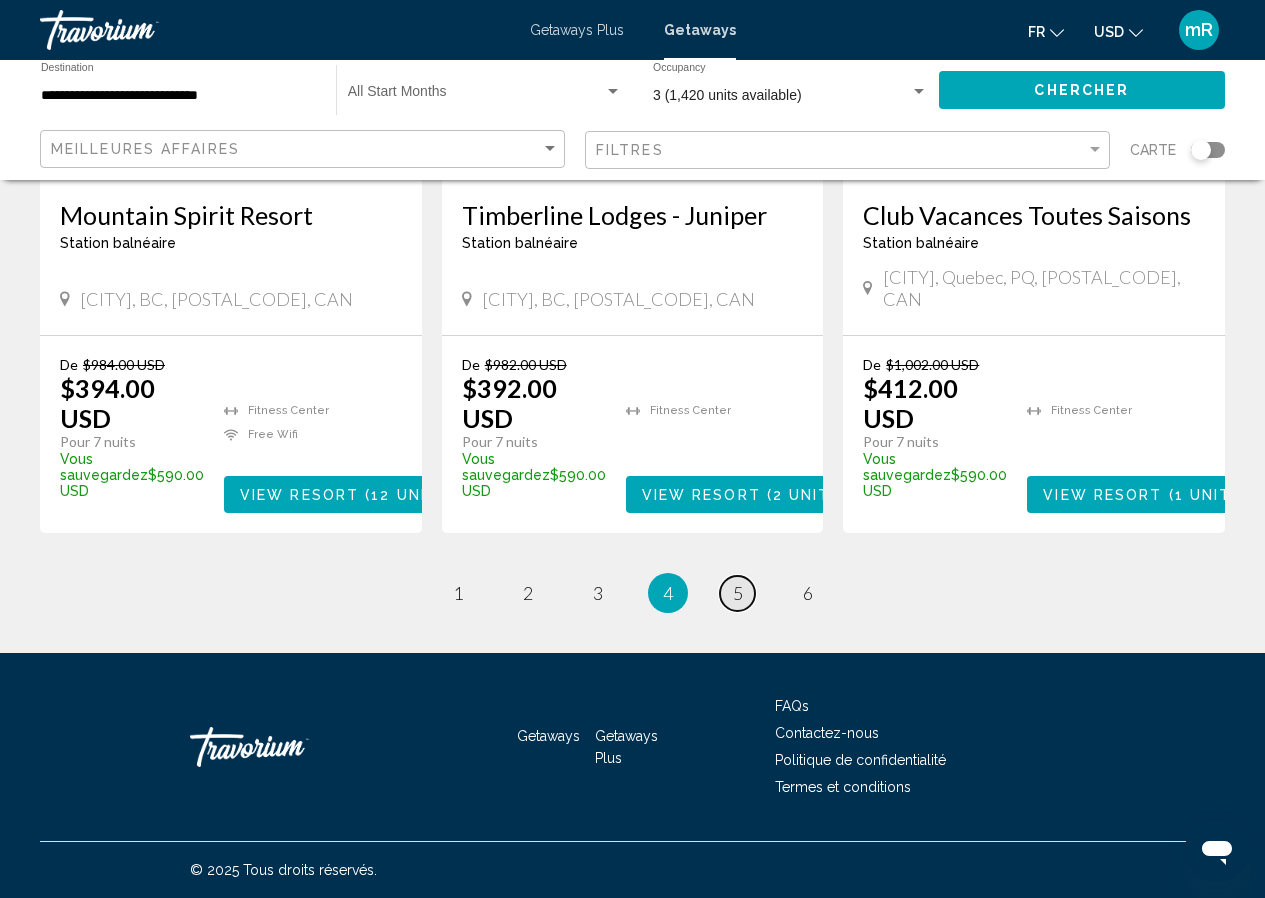 click on "5" at bounding box center (458, 593) 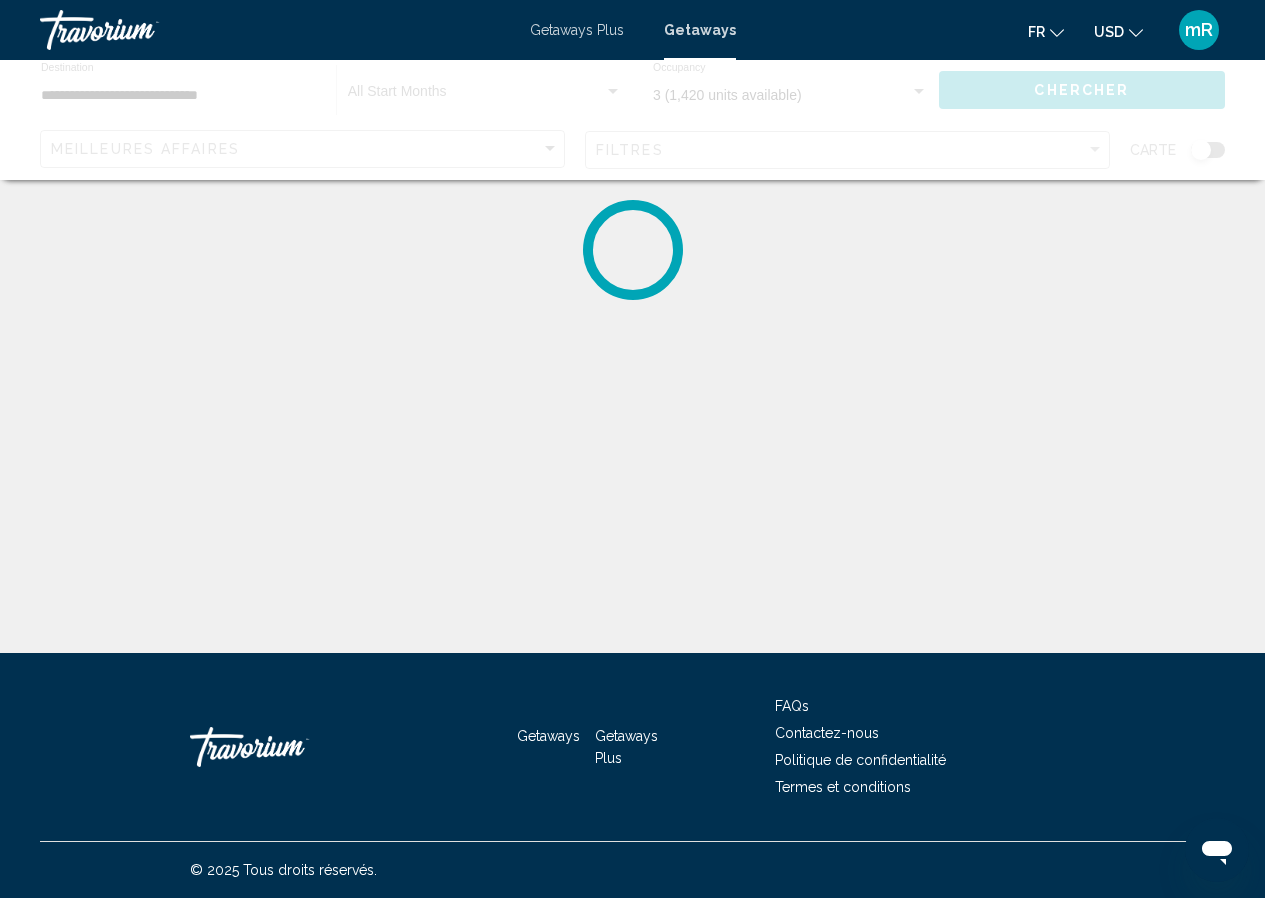 scroll, scrollTop: 0, scrollLeft: 0, axis: both 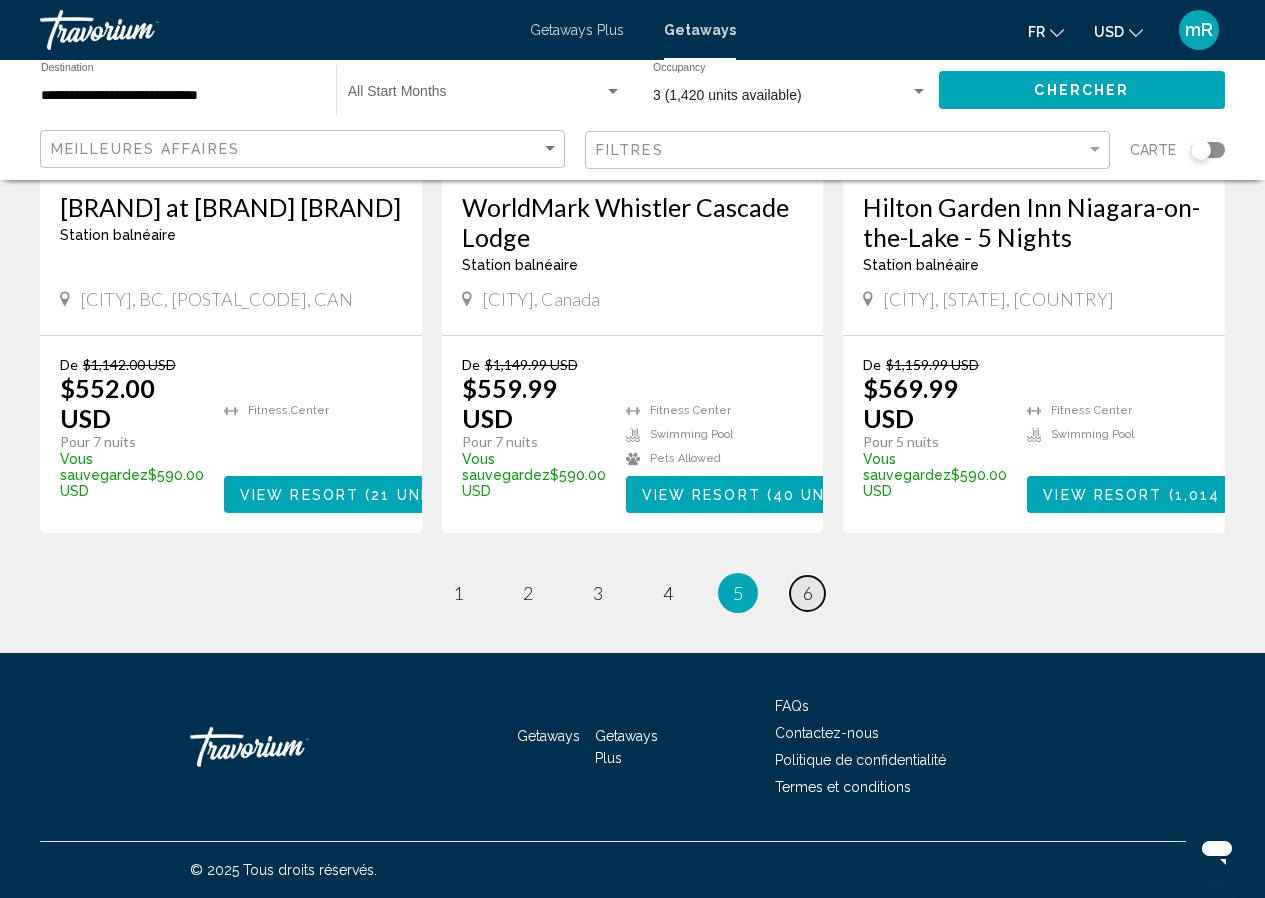 click on "6" at bounding box center [458, 593] 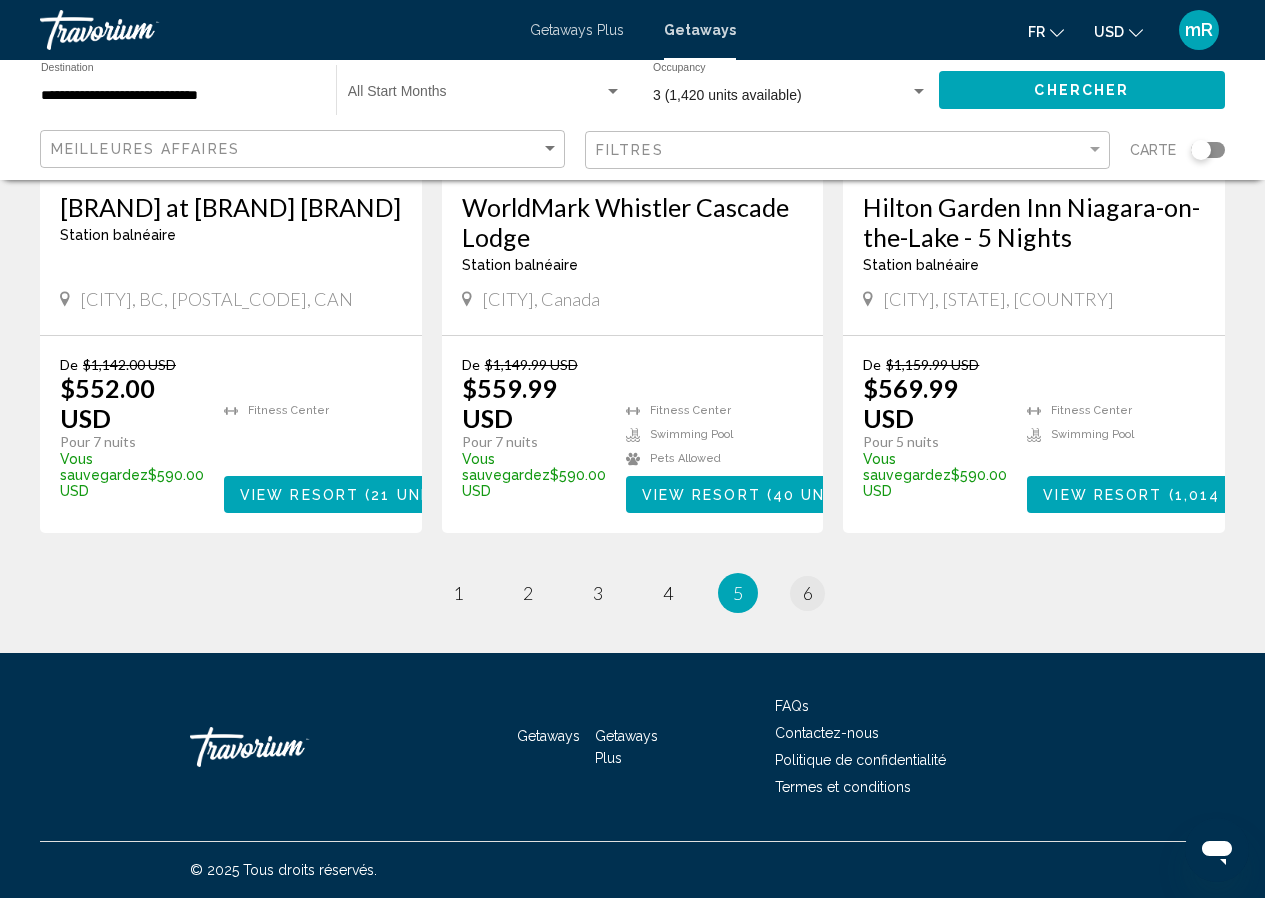 scroll, scrollTop: 0, scrollLeft: 0, axis: both 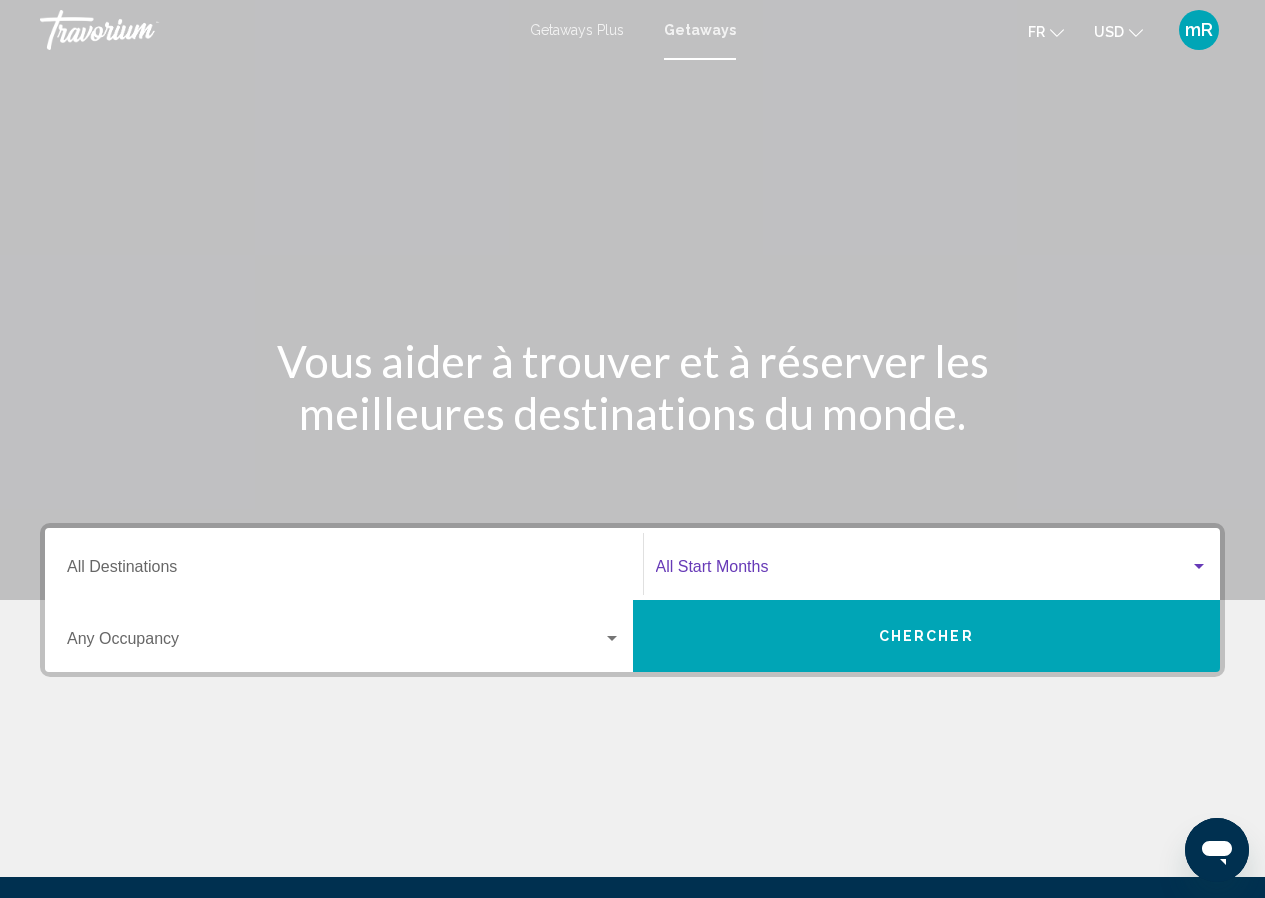 click at bounding box center [1199, 567] 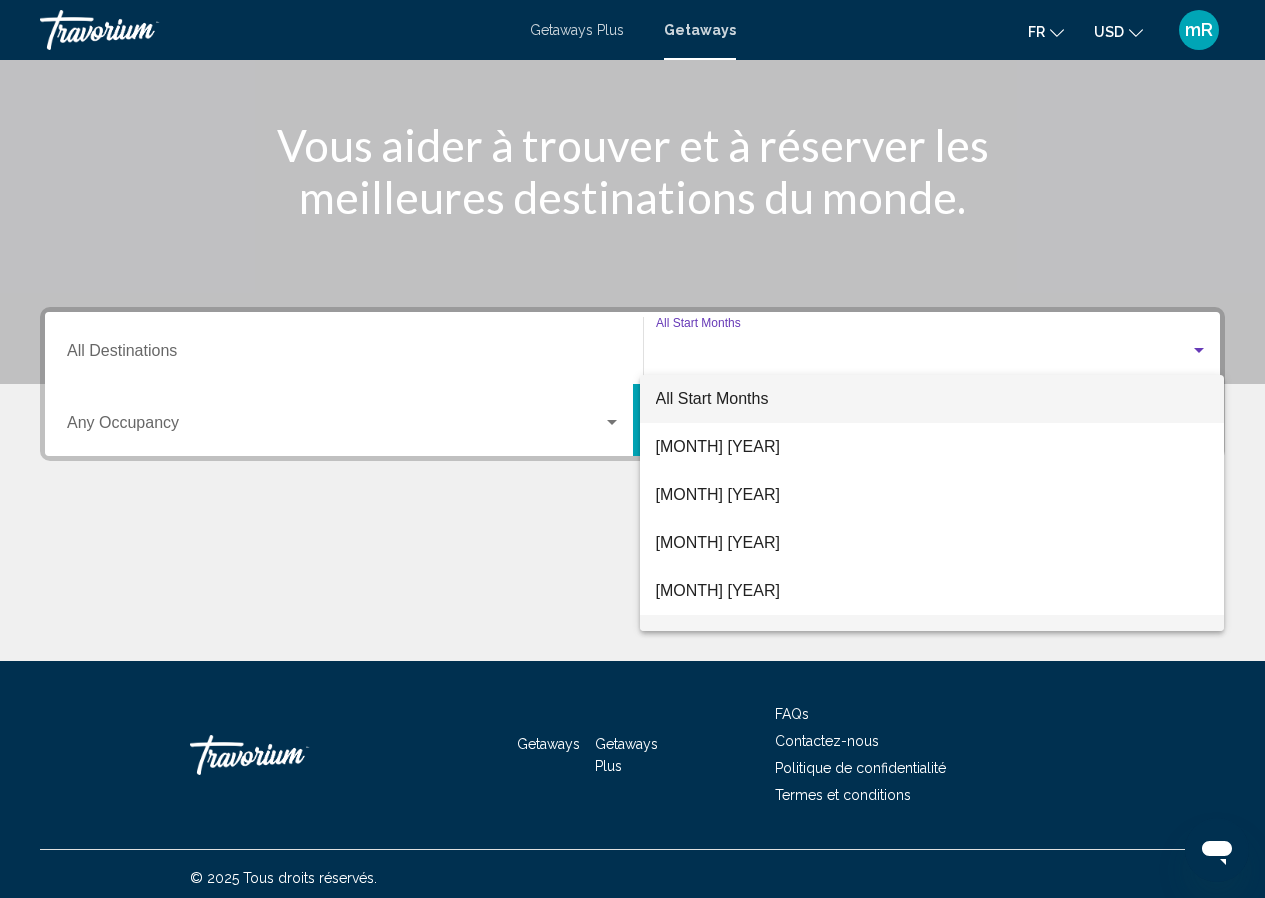 scroll, scrollTop: 224, scrollLeft: 0, axis: vertical 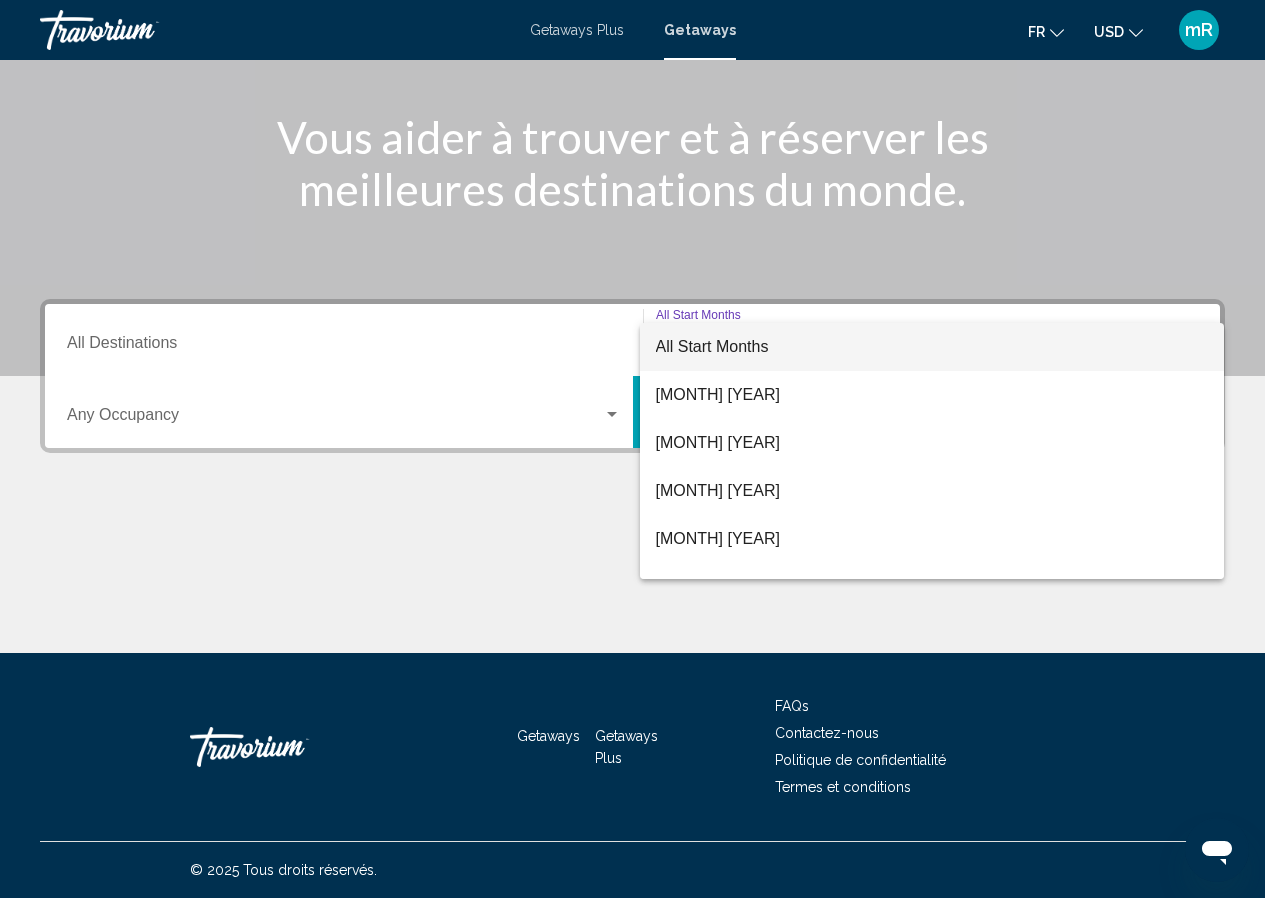 click at bounding box center [632, 449] 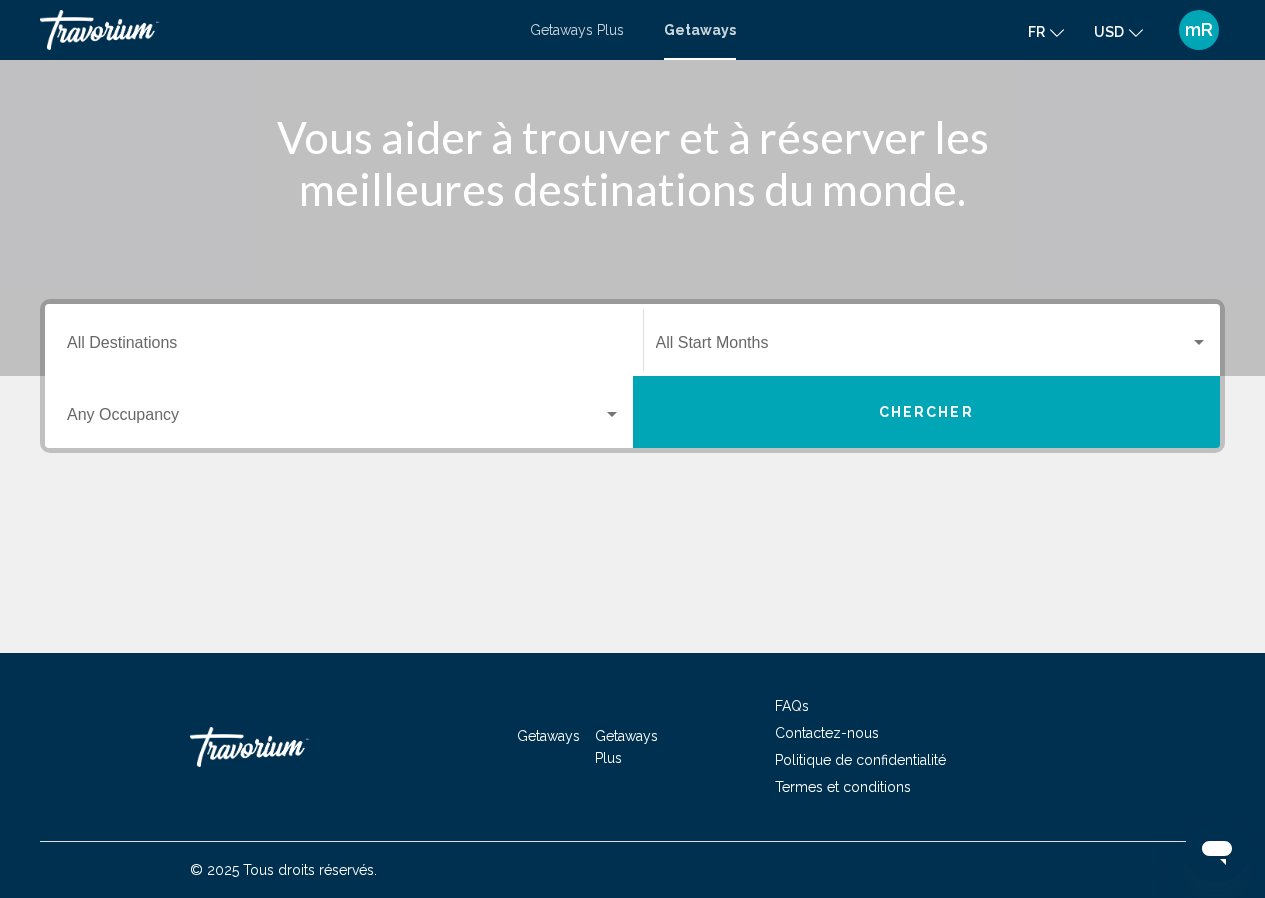 click on "Getaways" at bounding box center [700, 30] 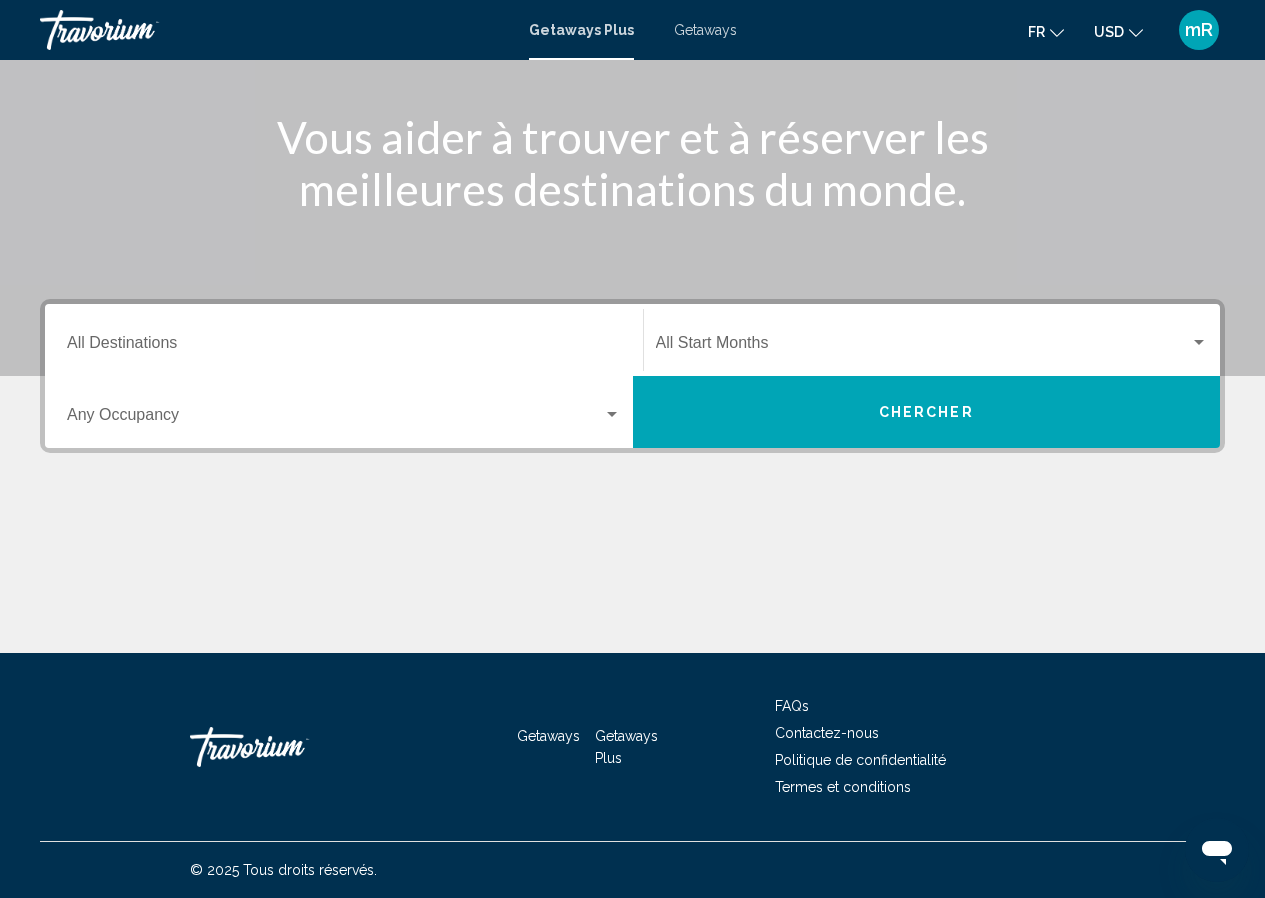 scroll, scrollTop: 0, scrollLeft: 0, axis: both 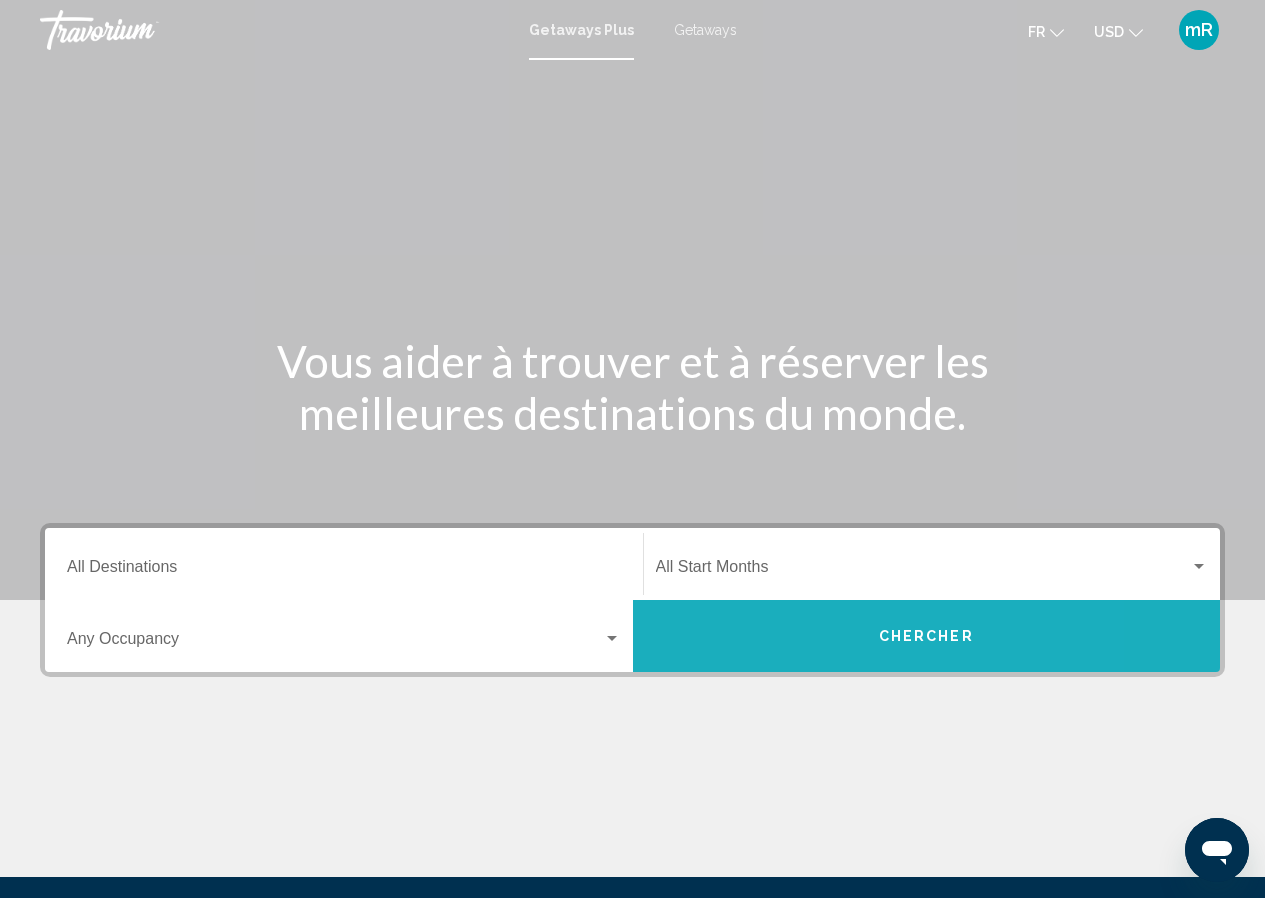 click on "Chercher" at bounding box center (926, 637) 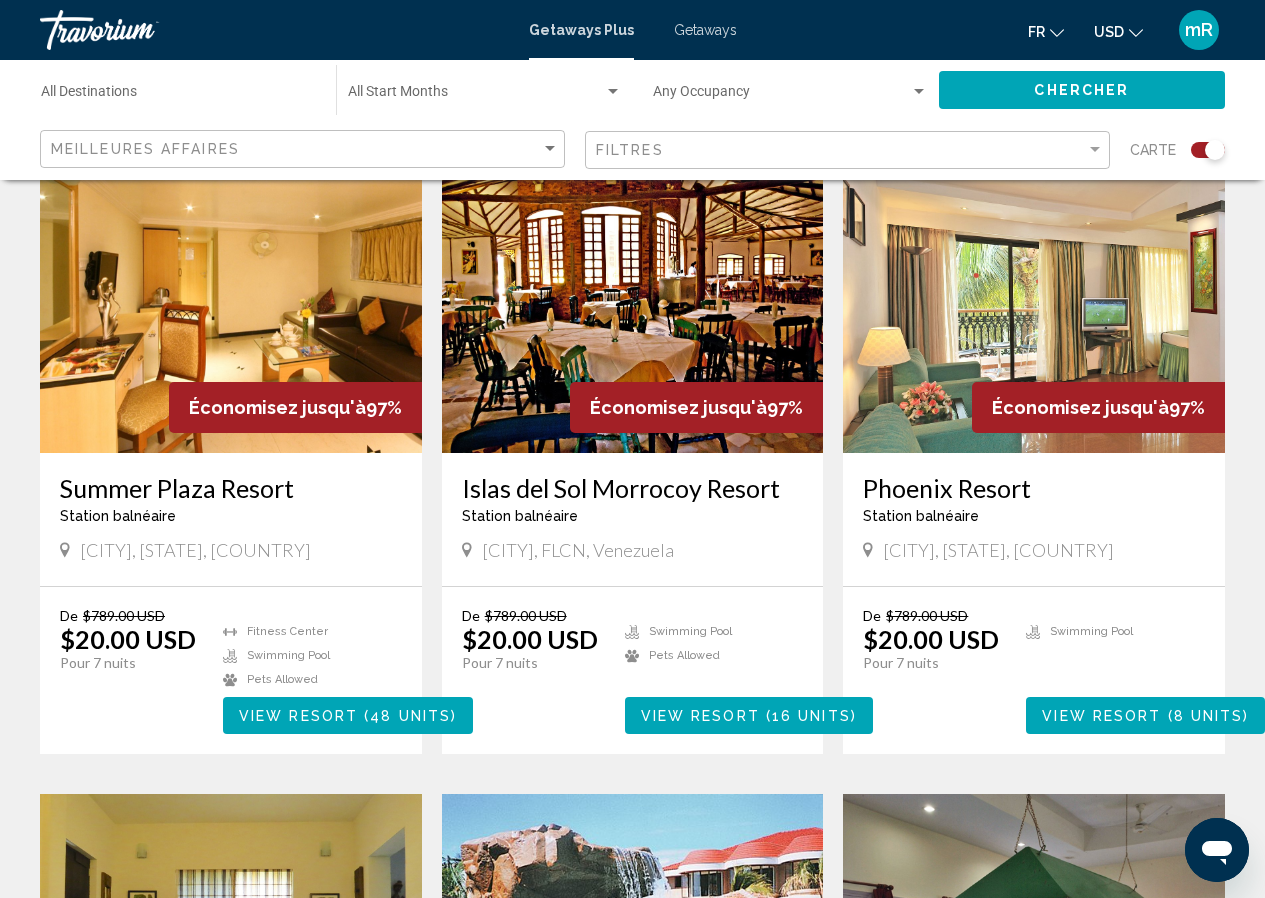 scroll, scrollTop: 762, scrollLeft: 0, axis: vertical 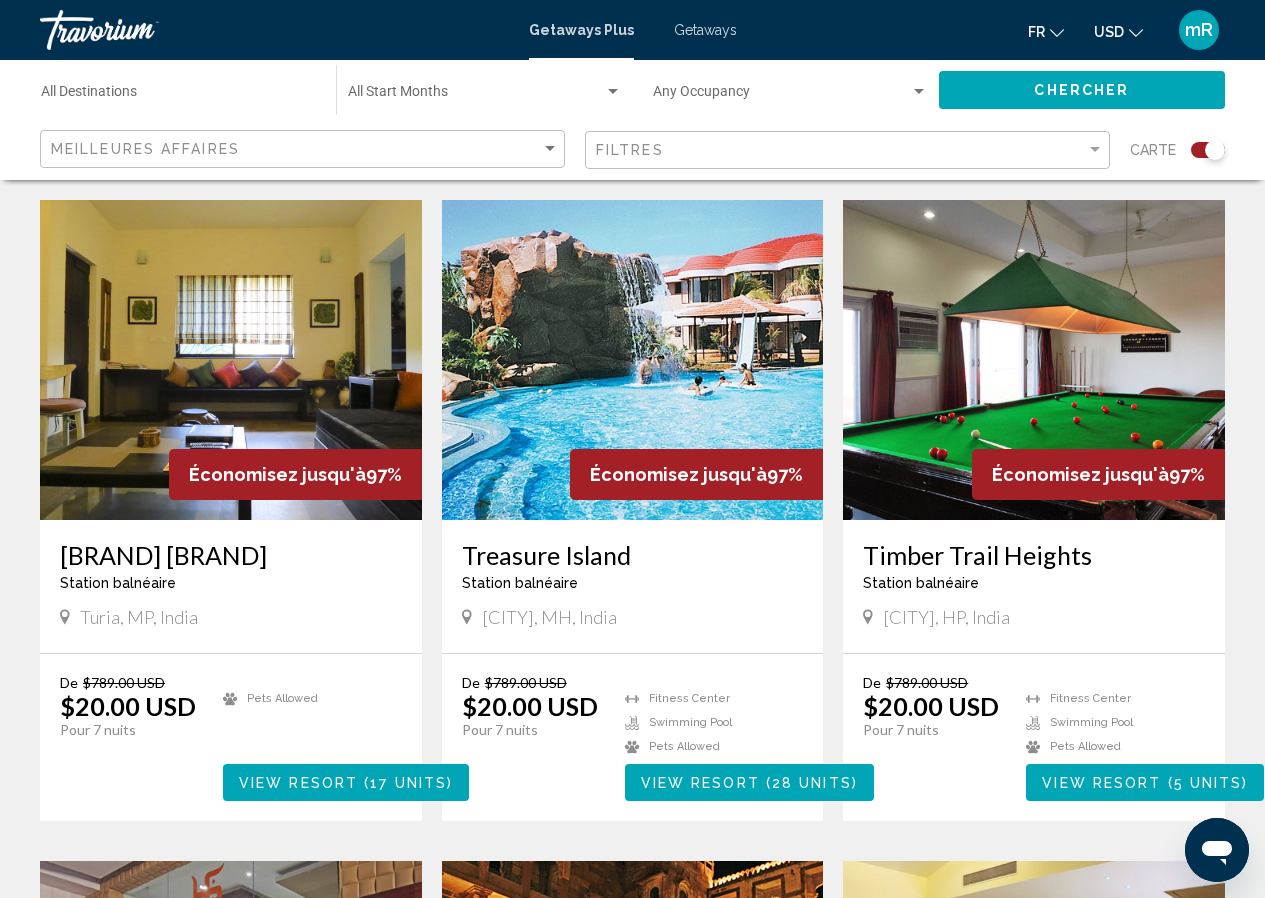 click on "[BRAND] [BRAND]" at bounding box center [231, 555] 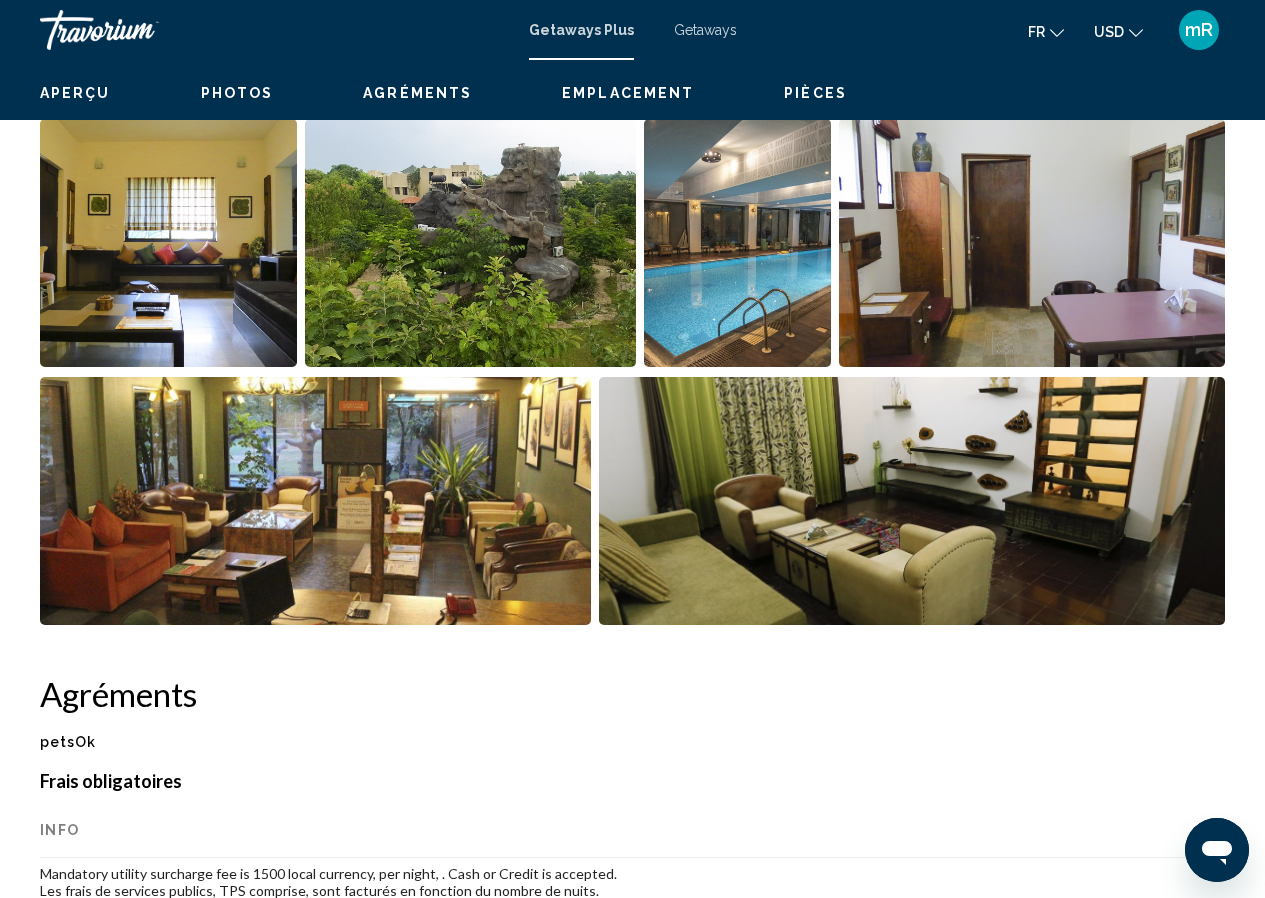 scroll, scrollTop: 86, scrollLeft: 0, axis: vertical 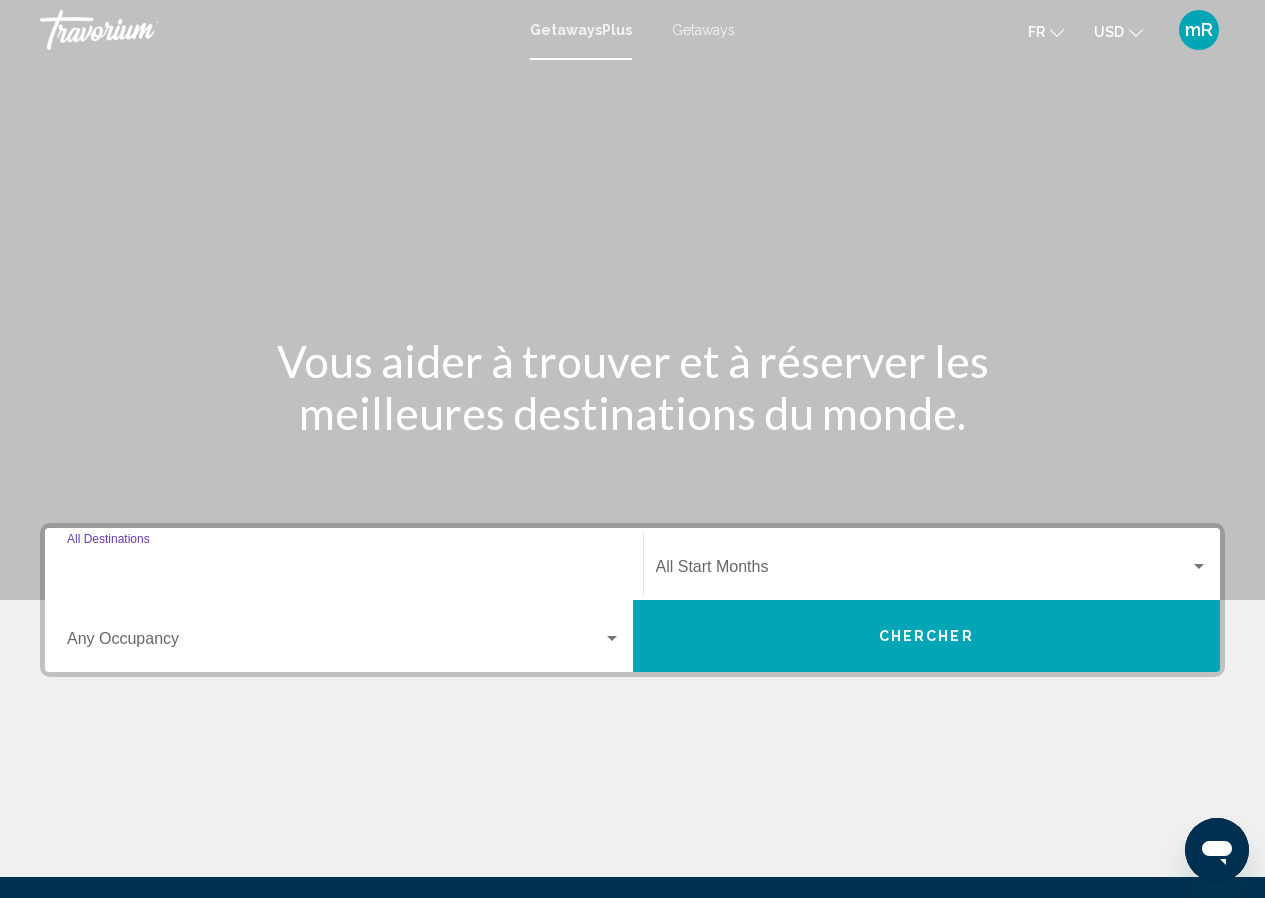 click on "Destination All Destinations" at bounding box center [344, 571] 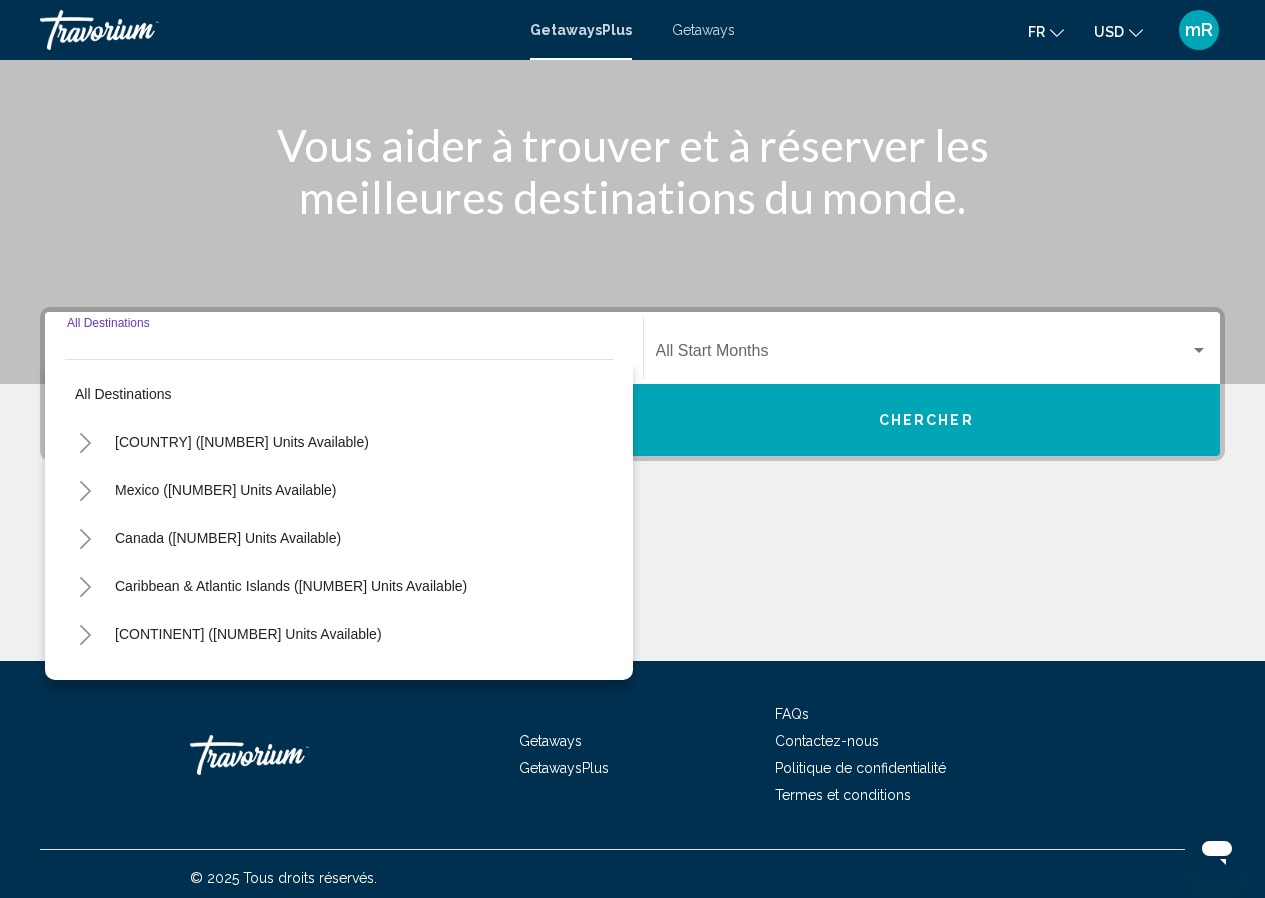 scroll, scrollTop: 224, scrollLeft: 0, axis: vertical 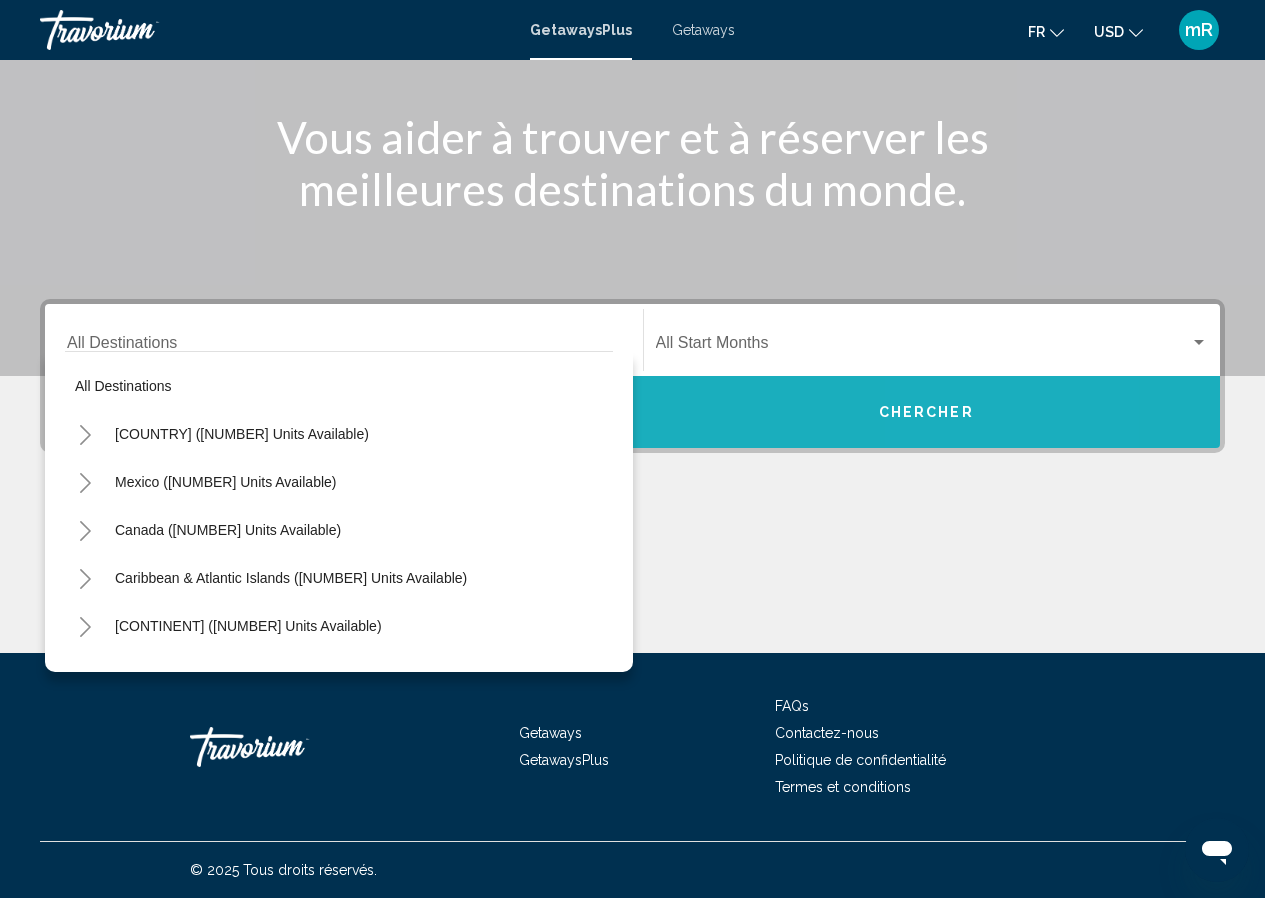 click on "Chercher" at bounding box center [927, 412] 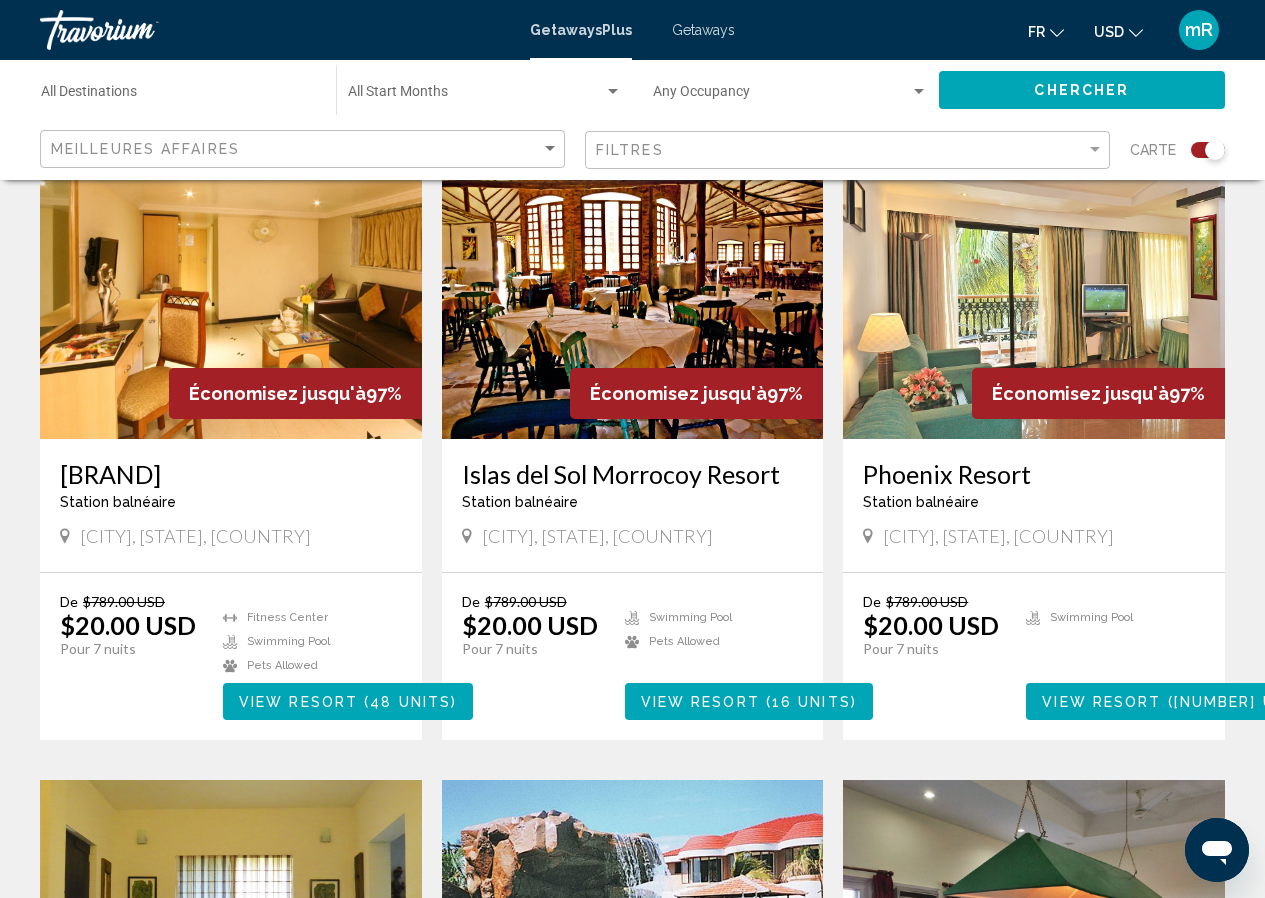 scroll, scrollTop: 776, scrollLeft: 0, axis: vertical 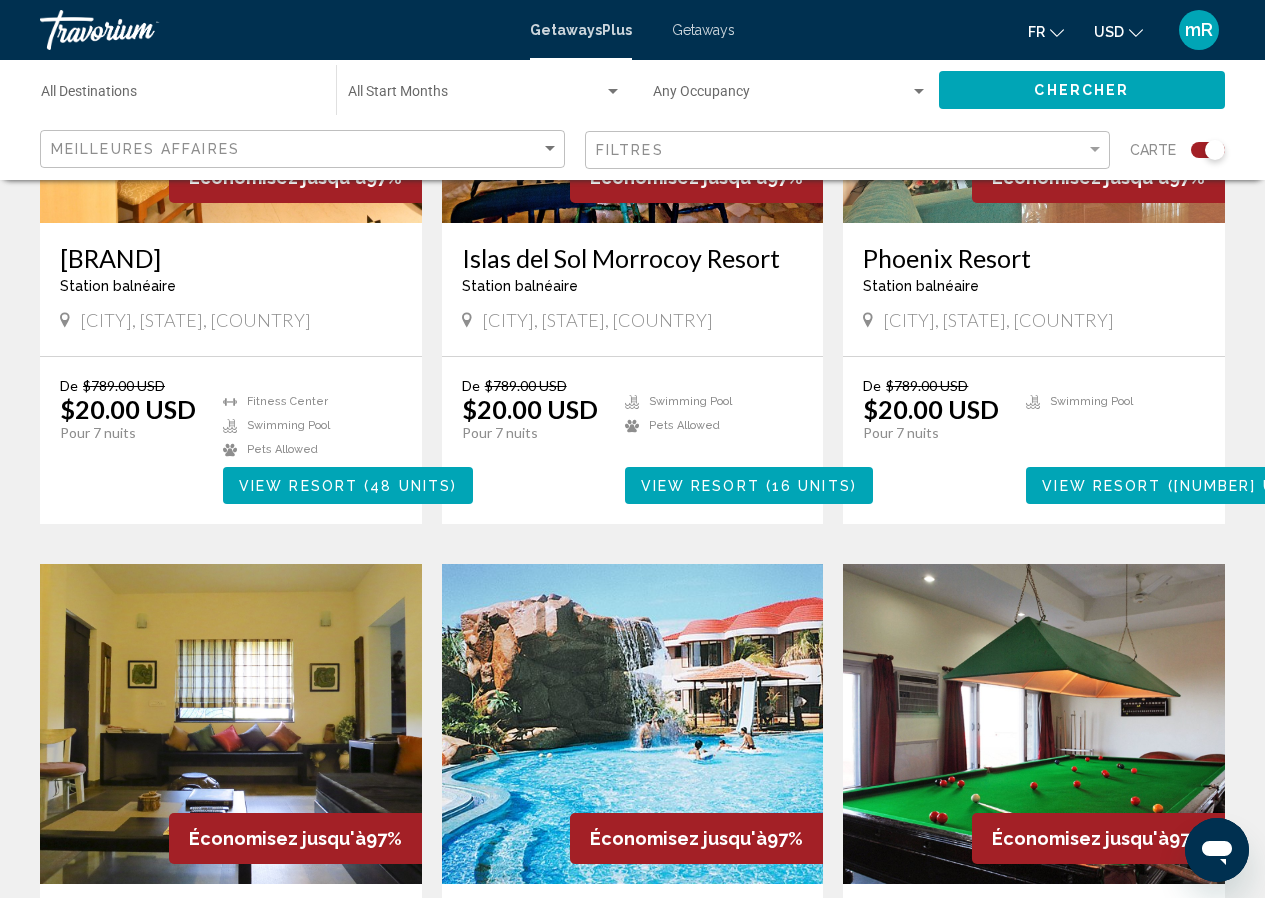 click on "View Resort" at bounding box center (700, 486) 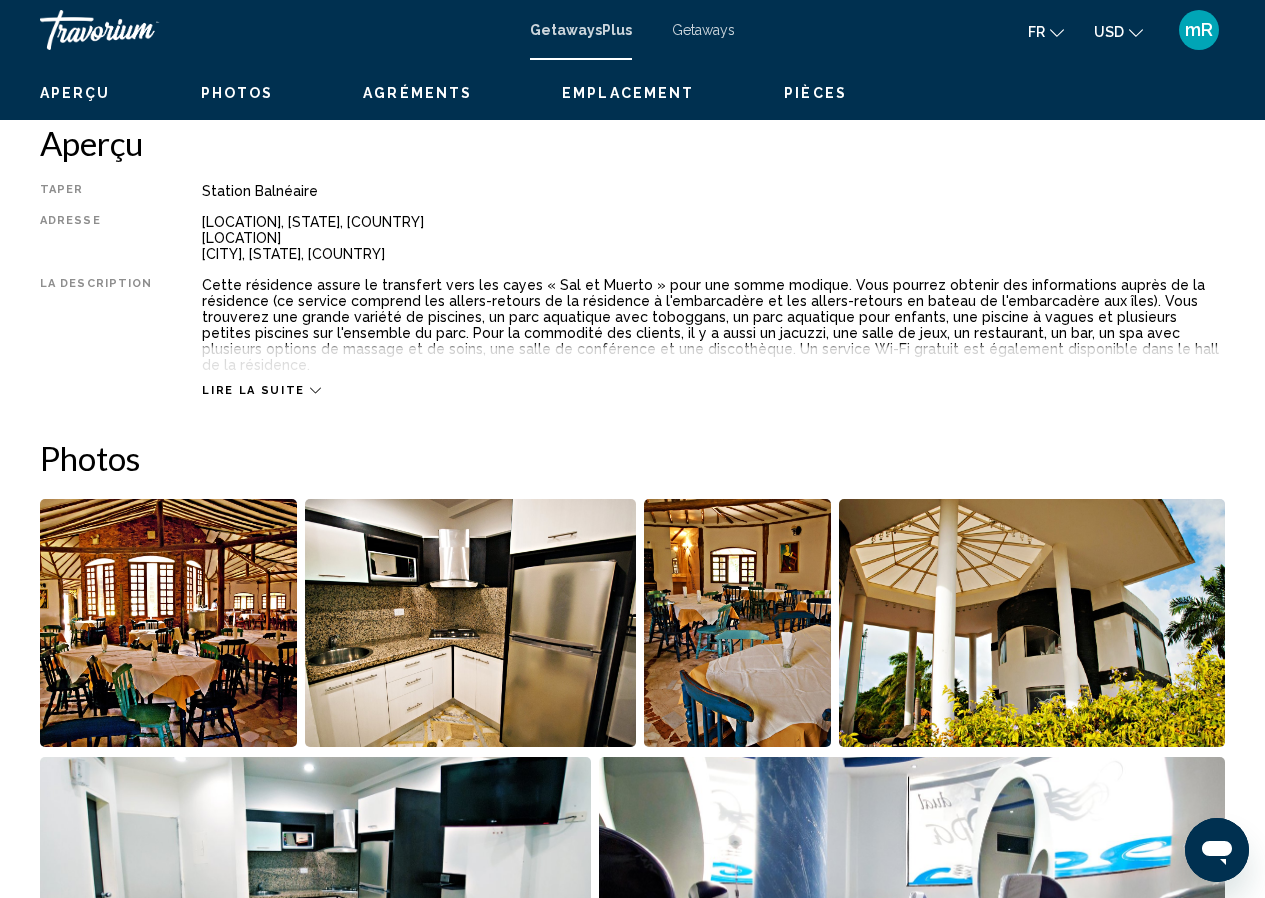scroll, scrollTop: 86, scrollLeft: 0, axis: vertical 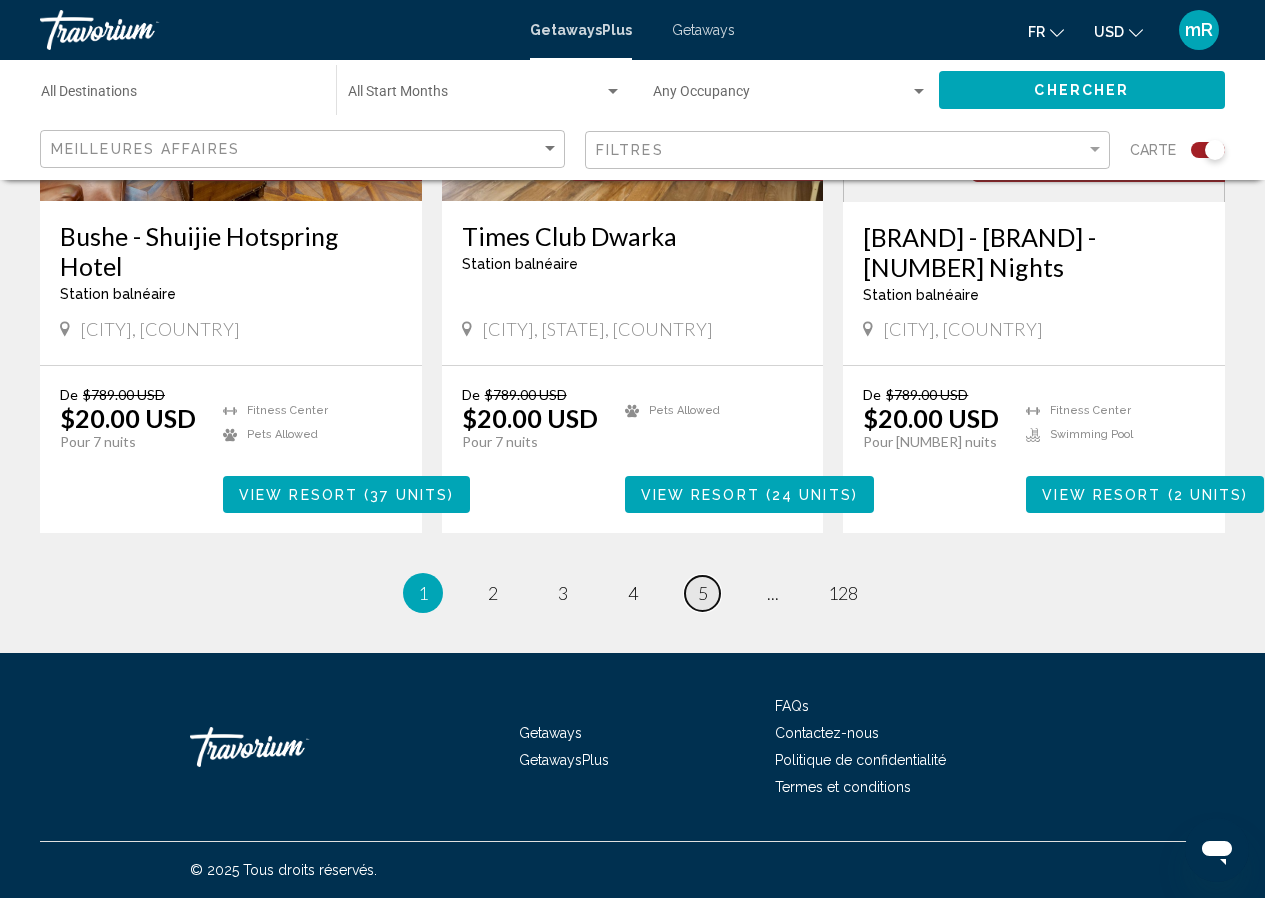 click on "5" at bounding box center [493, 593] 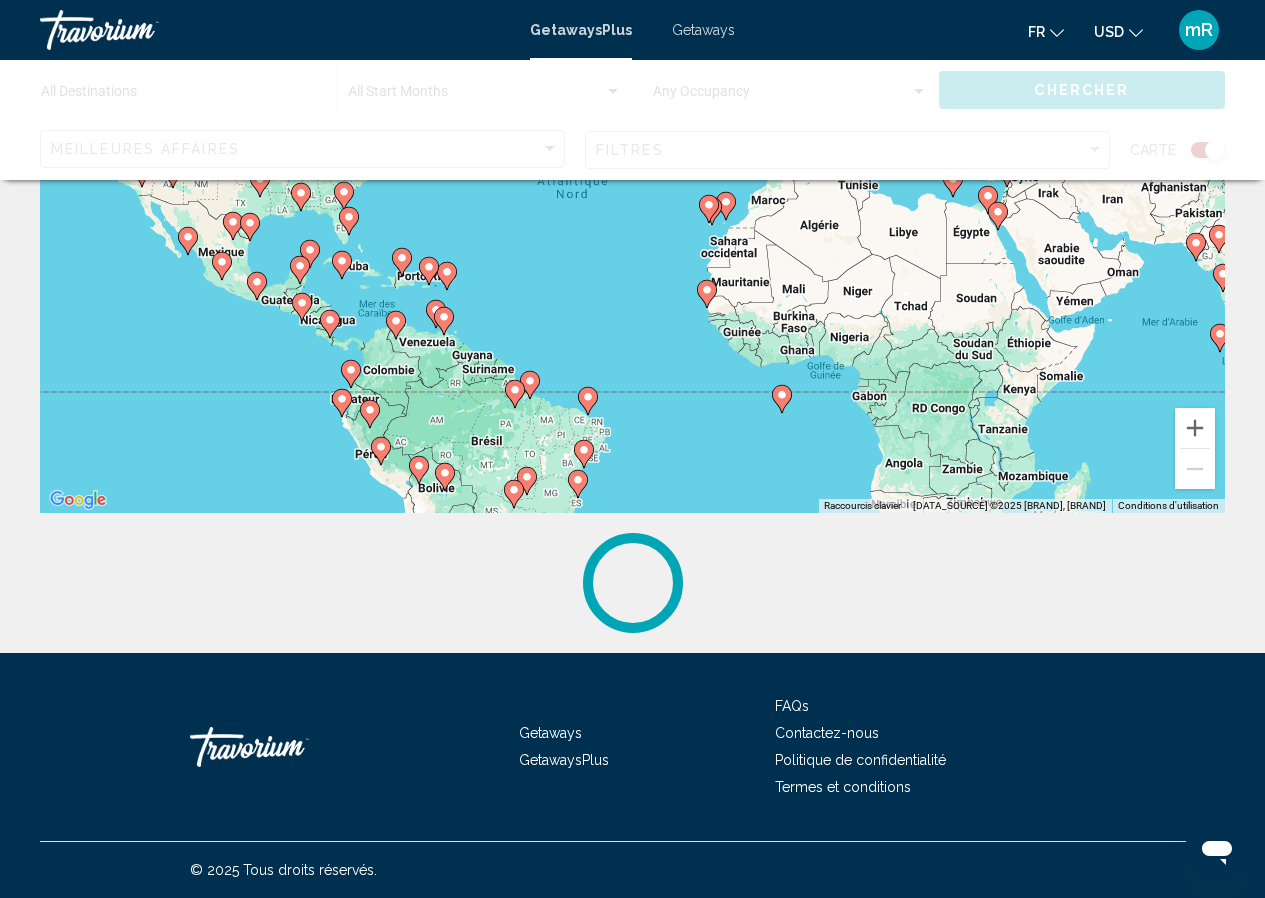 scroll, scrollTop: 0, scrollLeft: 0, axis: both 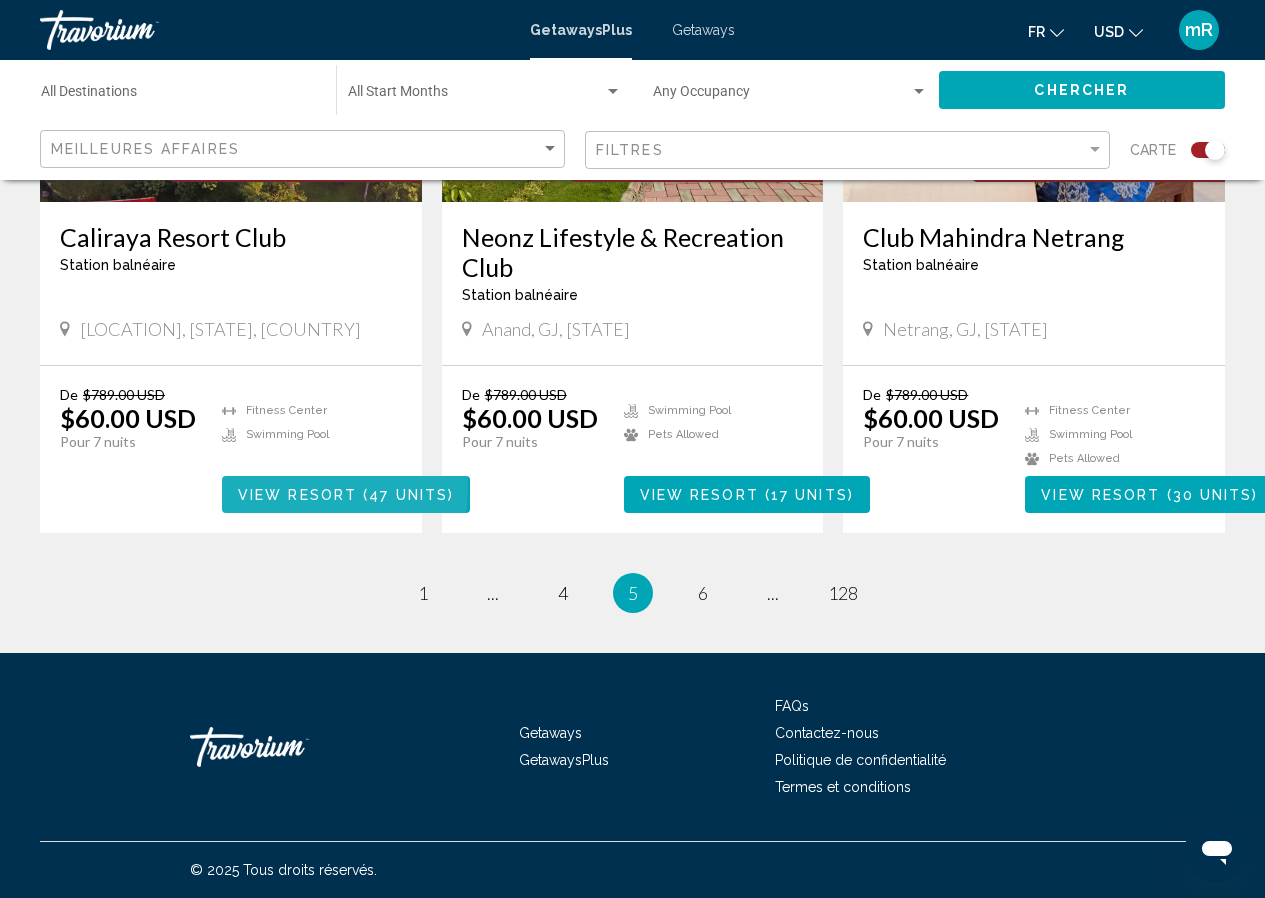 click on "View Resort" at bounding box center [297, 495] 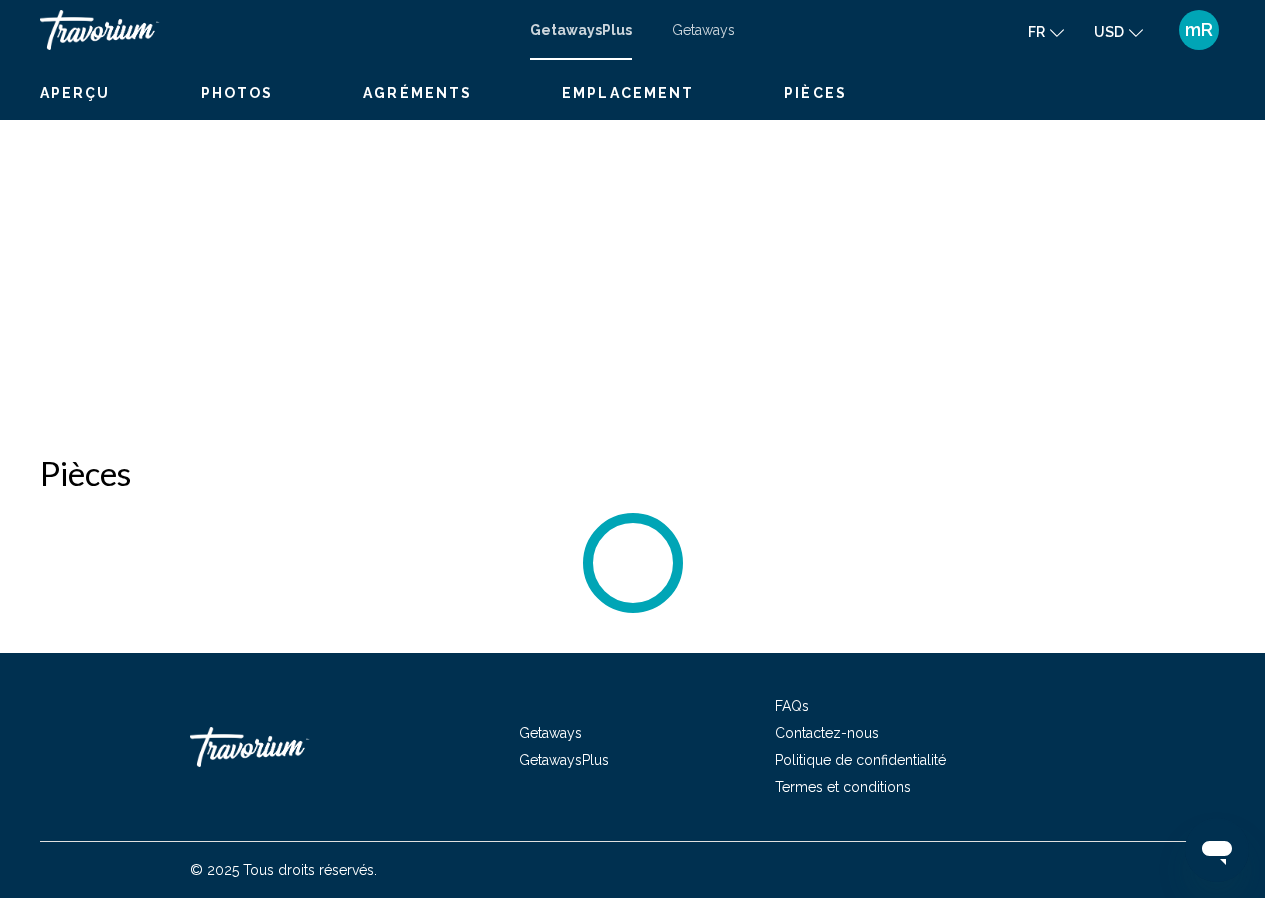 scroll, scrollTop: 86, scrollLeft: 0, axis: vertical 